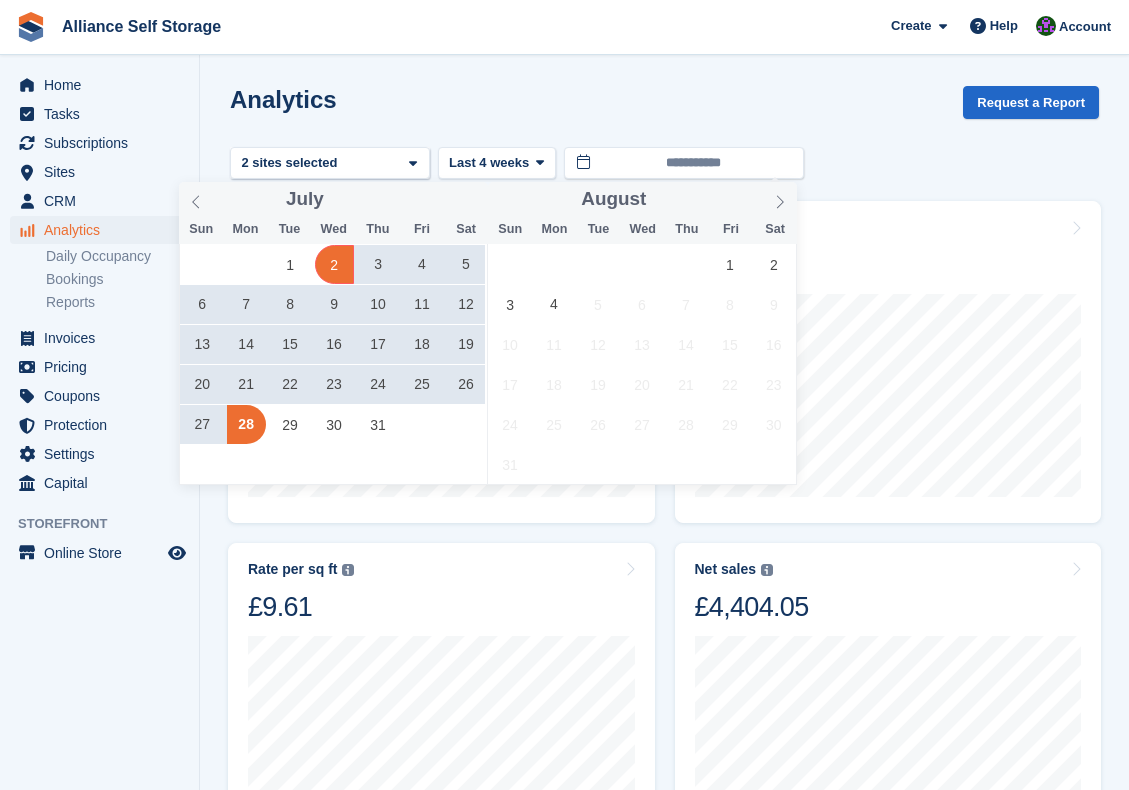 scroll, scrollTop: 0, scrollLeft: 0, axis: both 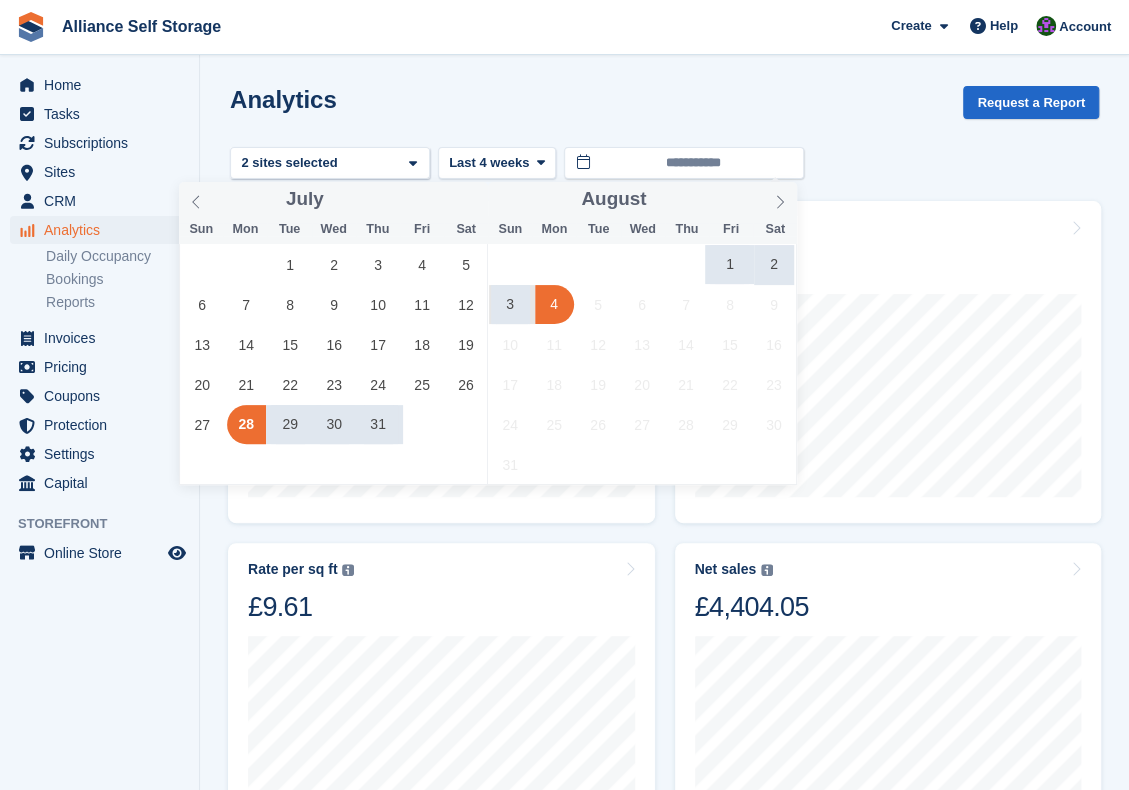 click on "4" at bounding box center (554, 304) 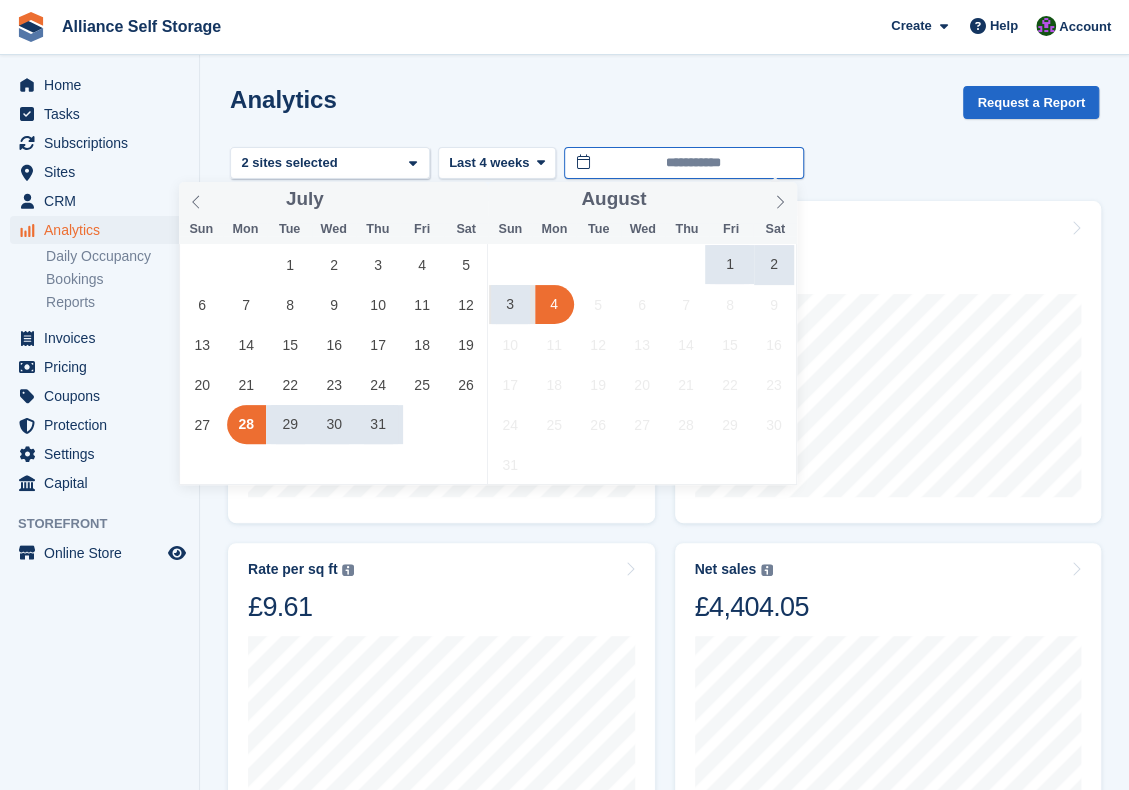 type on "**********" 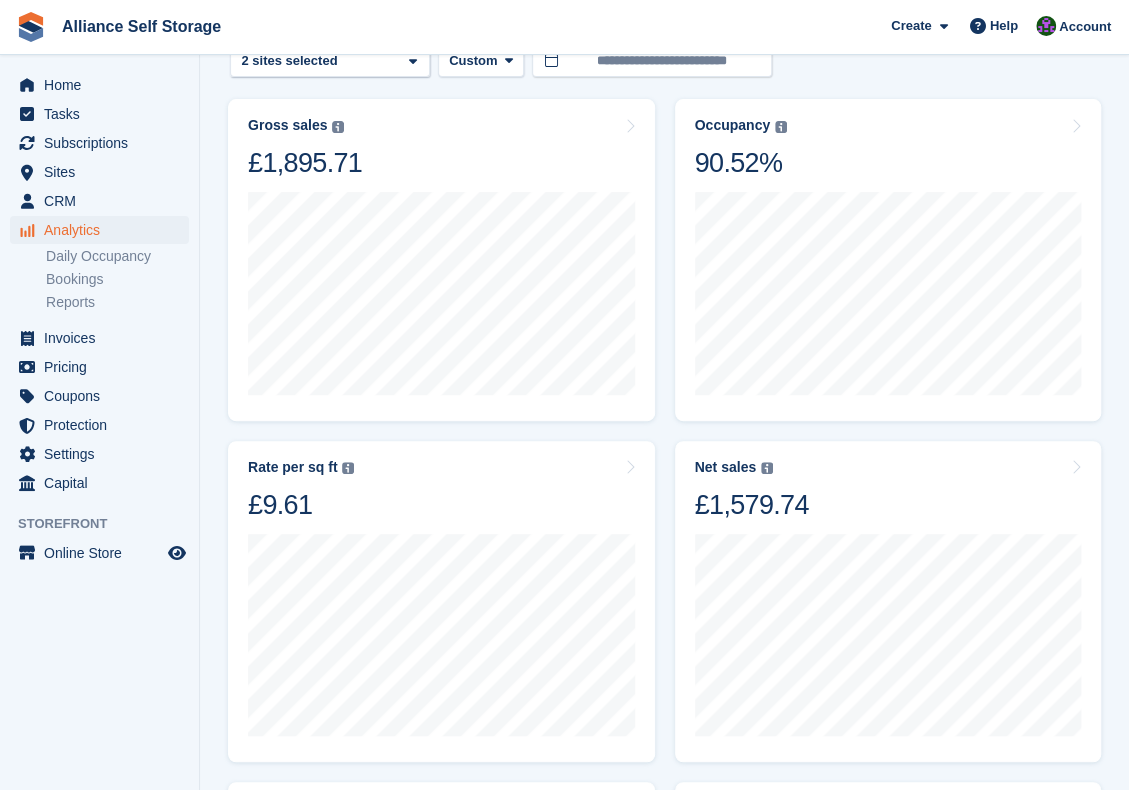 scroll, scrollTop: 100, scrollLeft: 0, axis: vertical 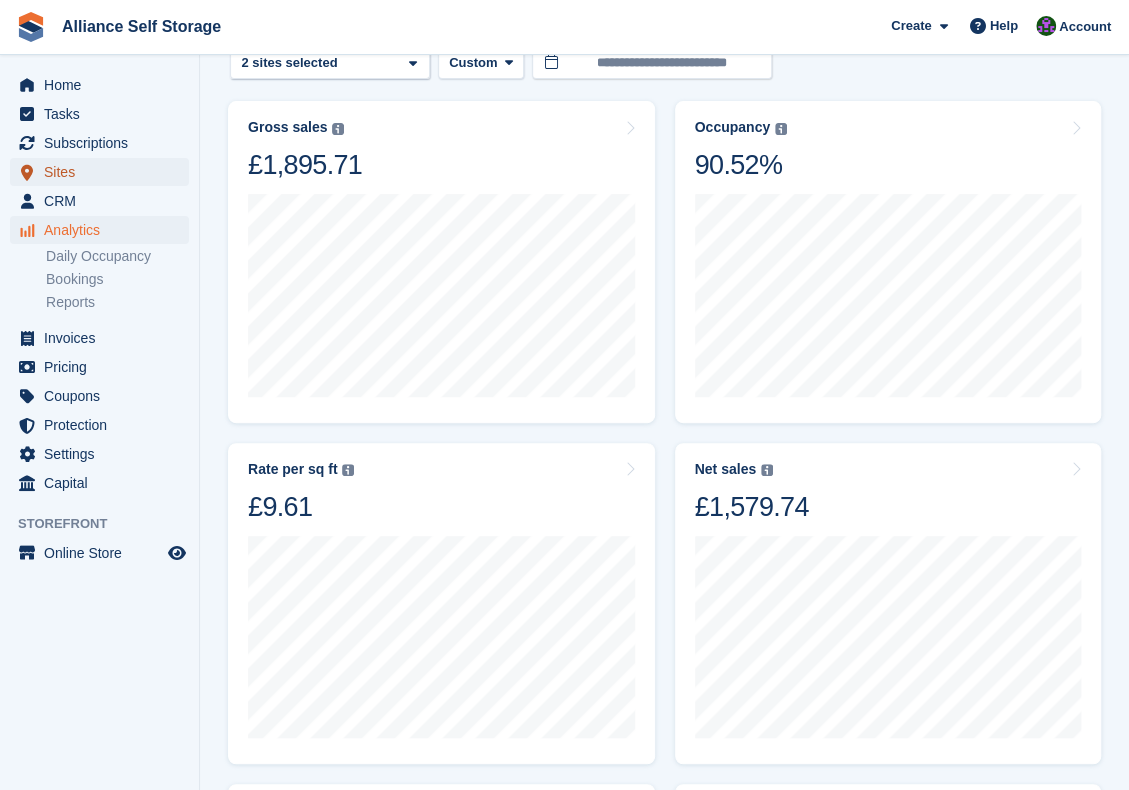 click on "Sites" at bounding box center (104, 172) 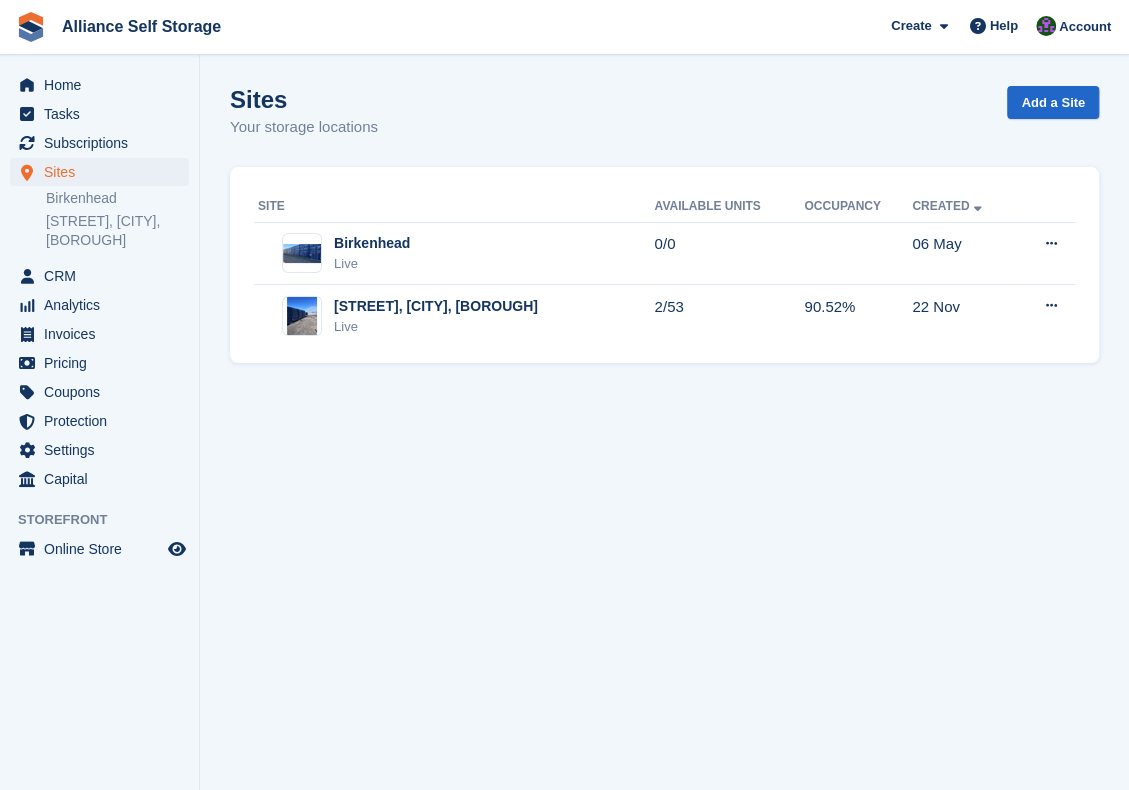 scroll, scrollTop: 0, scrollLeft: 0, axis: both 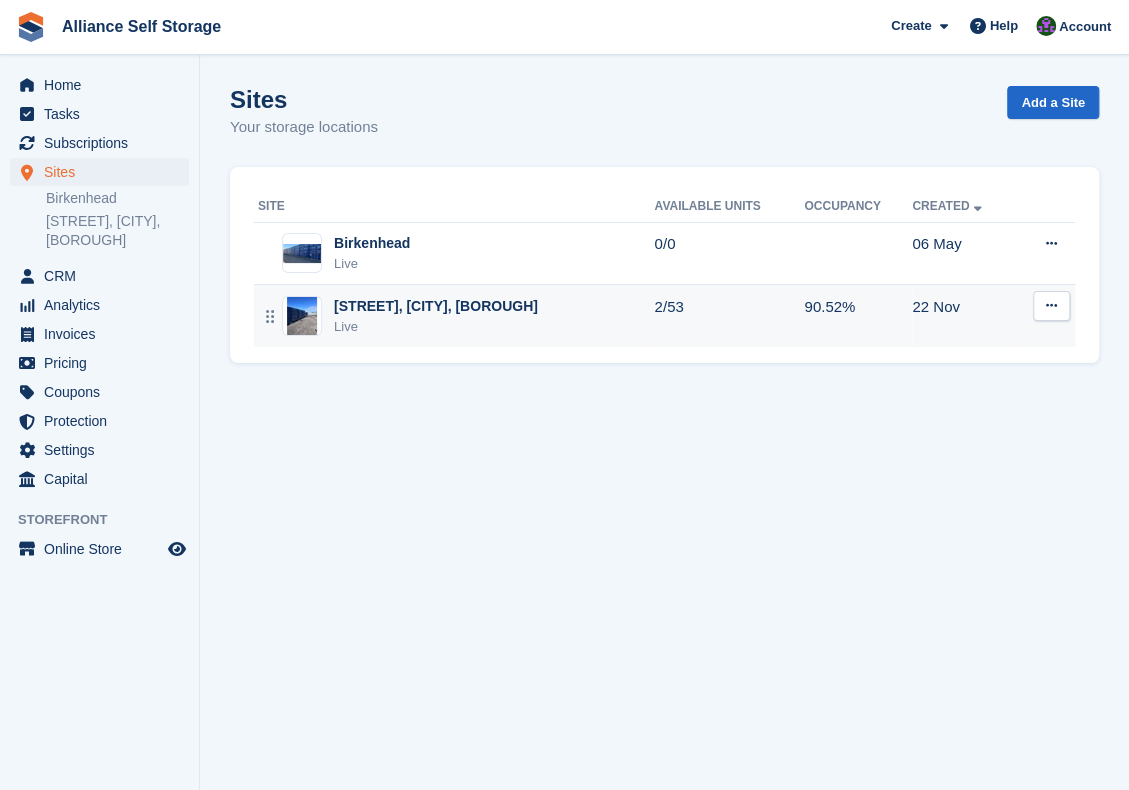 click on "Tarren Way South, Moreton, Wirral
Live" at bounding box center [456, 316] 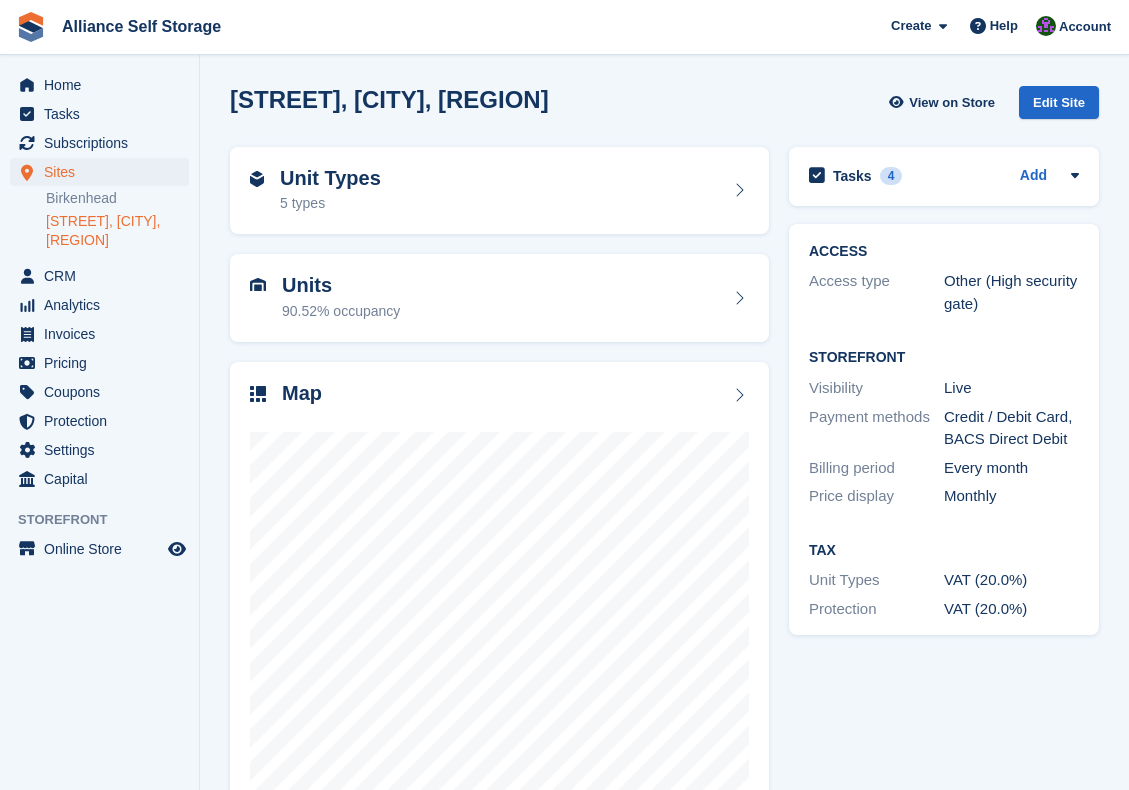 scroll, scrollTop: 0, scrollLeft: 0, axis: both 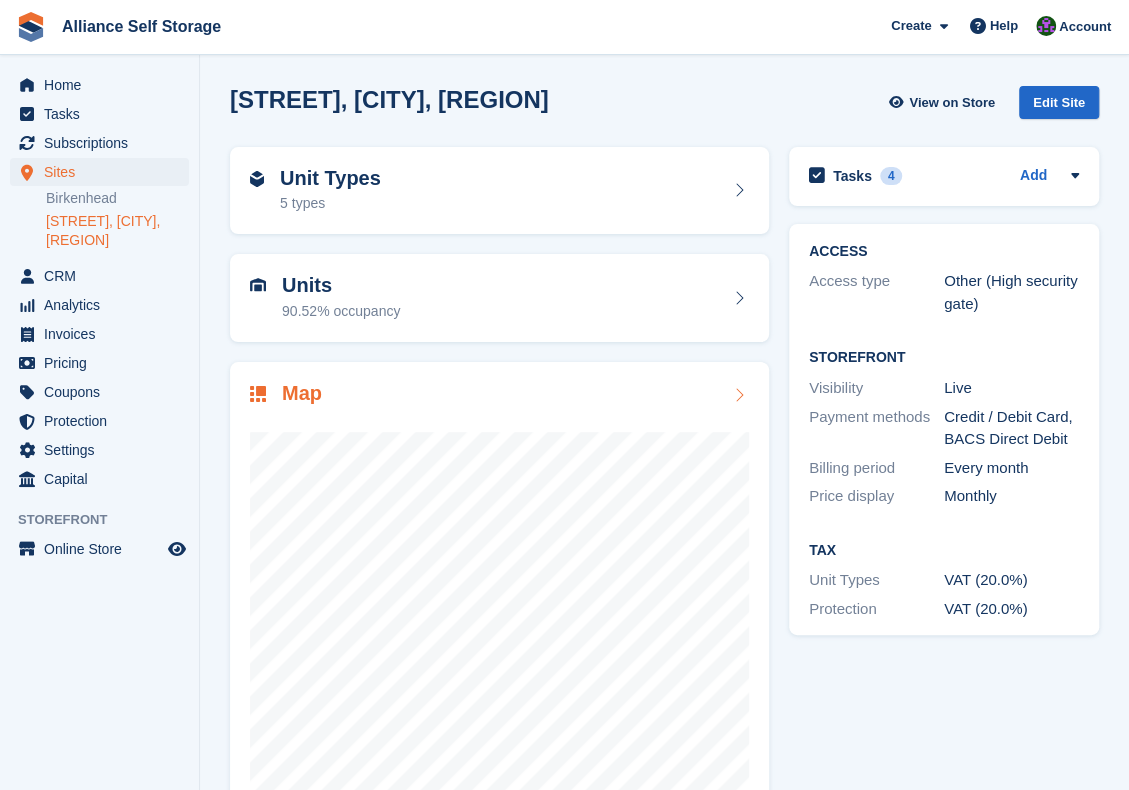 click on "Map" at bounding box center [499, 395] 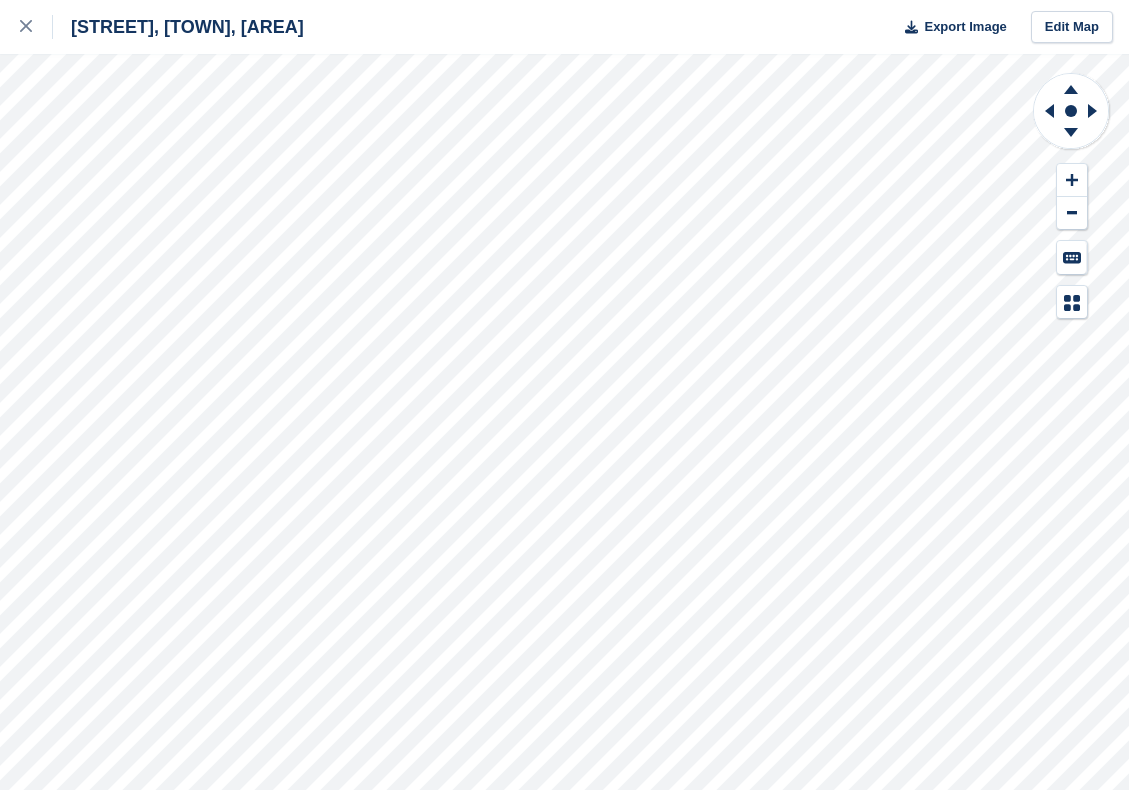 scroll, scrollTop: 0, scrollLeft: 0, axis: both 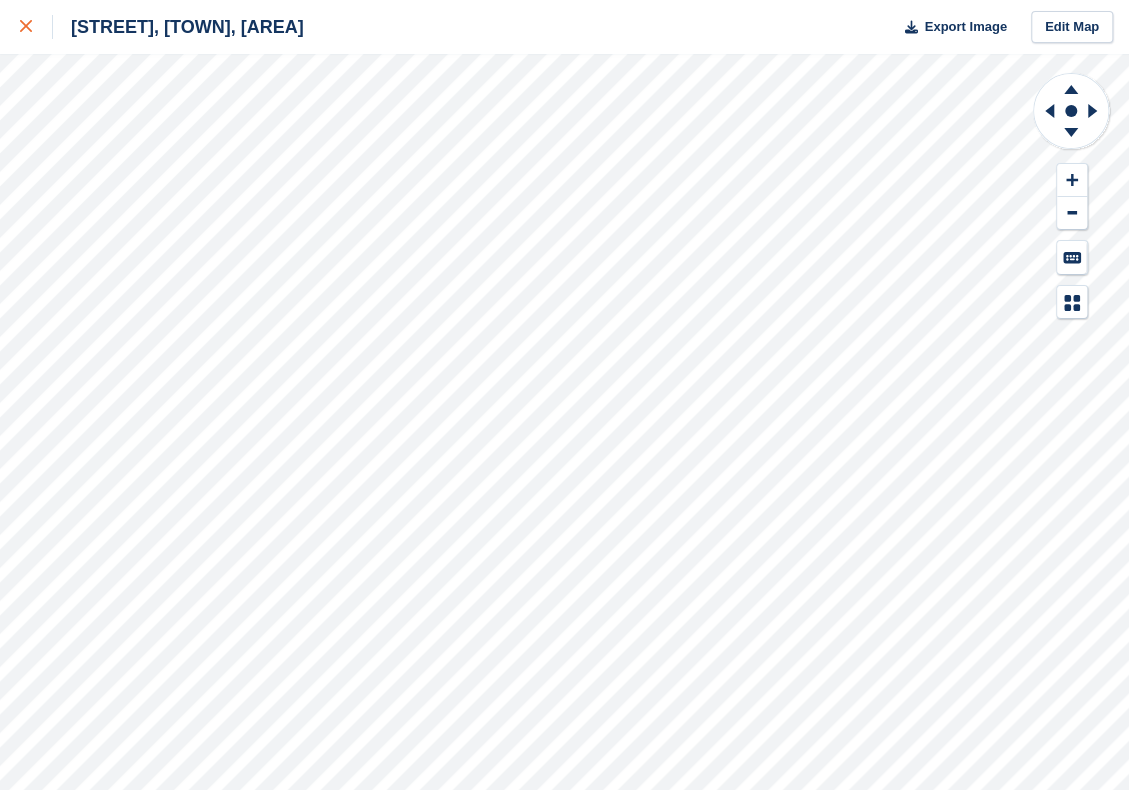 click 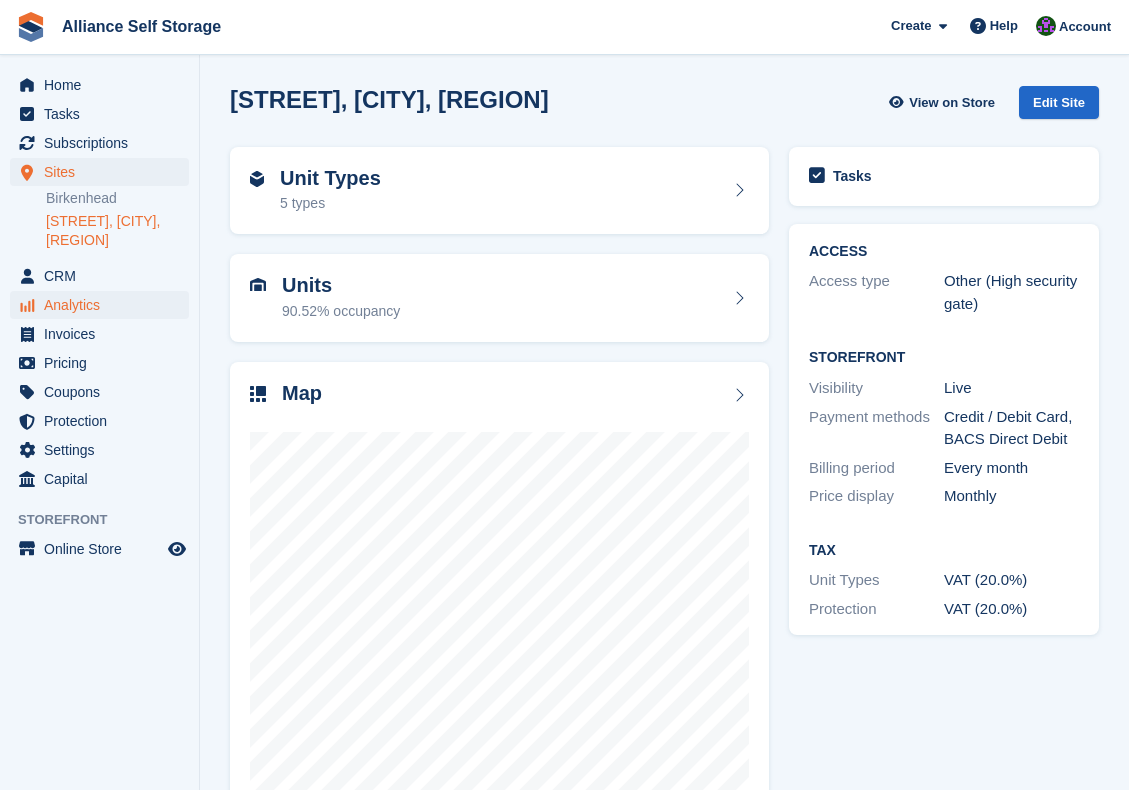 scroll, scrollTop: 0, scrollLeft: 0, axis: both 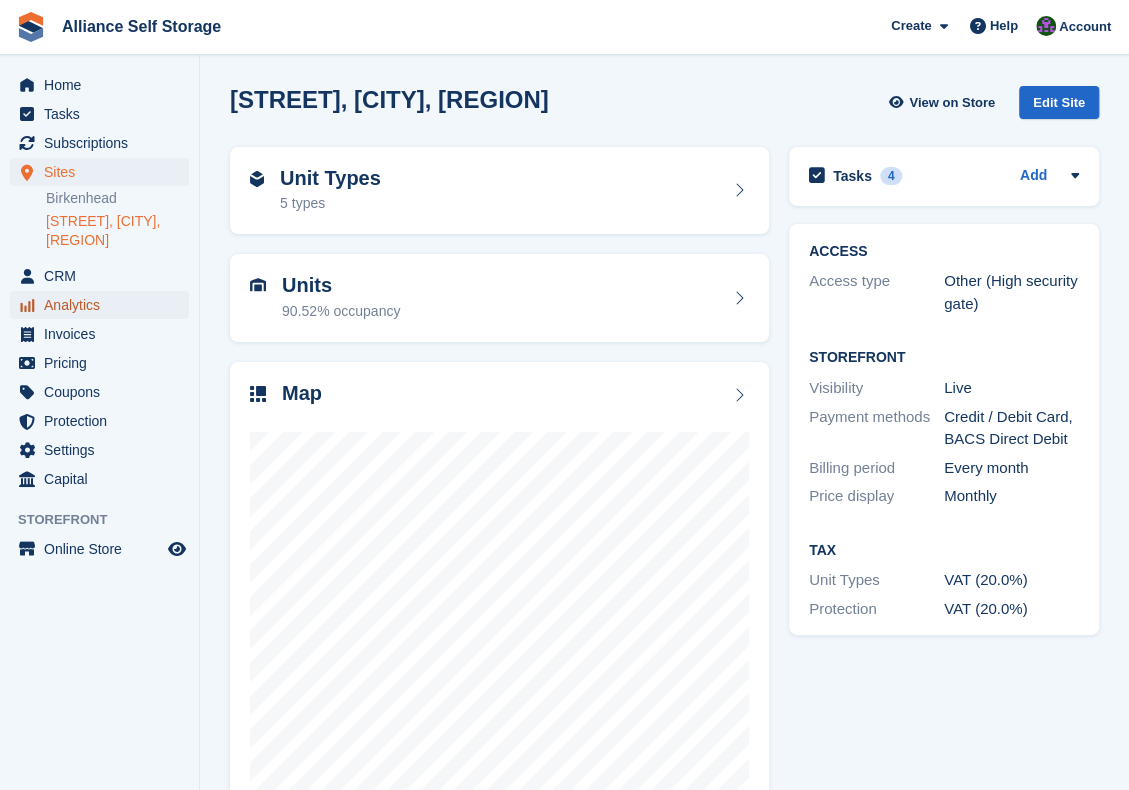 click on "Analytics" at bounding box center (104, 305) 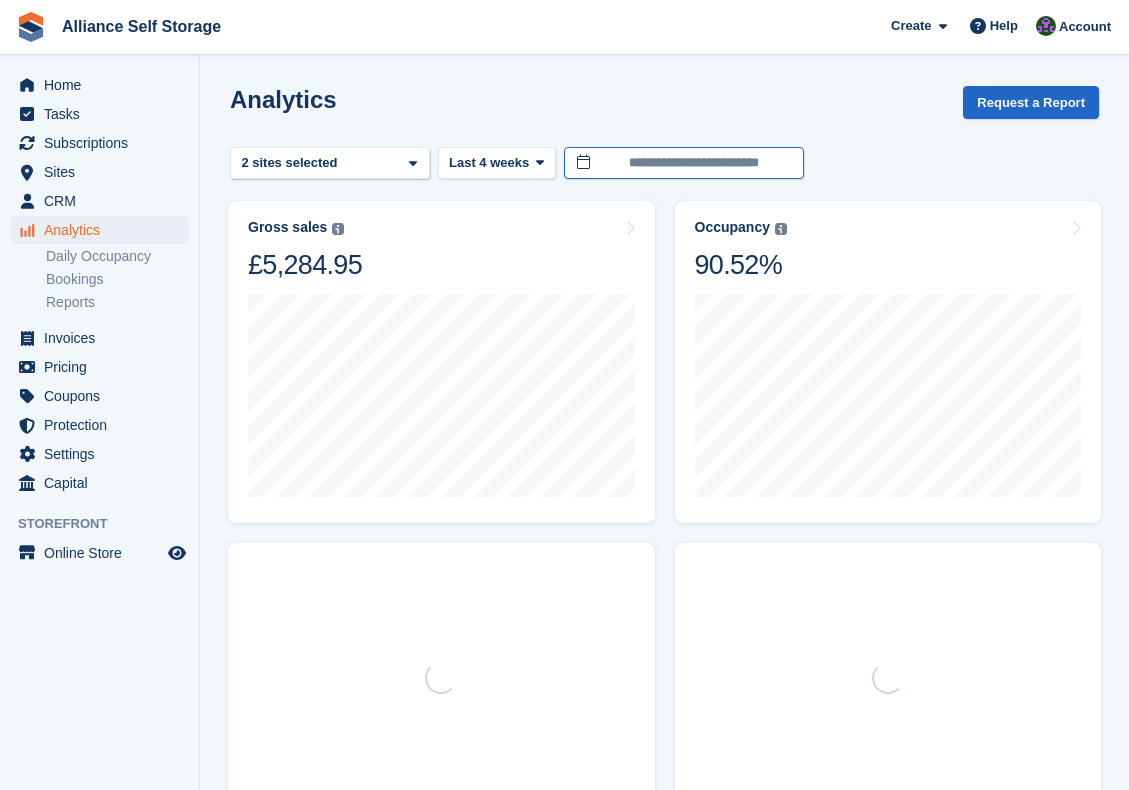 scroll, scrollTop: 0, scrollLeft: 0, axis: both 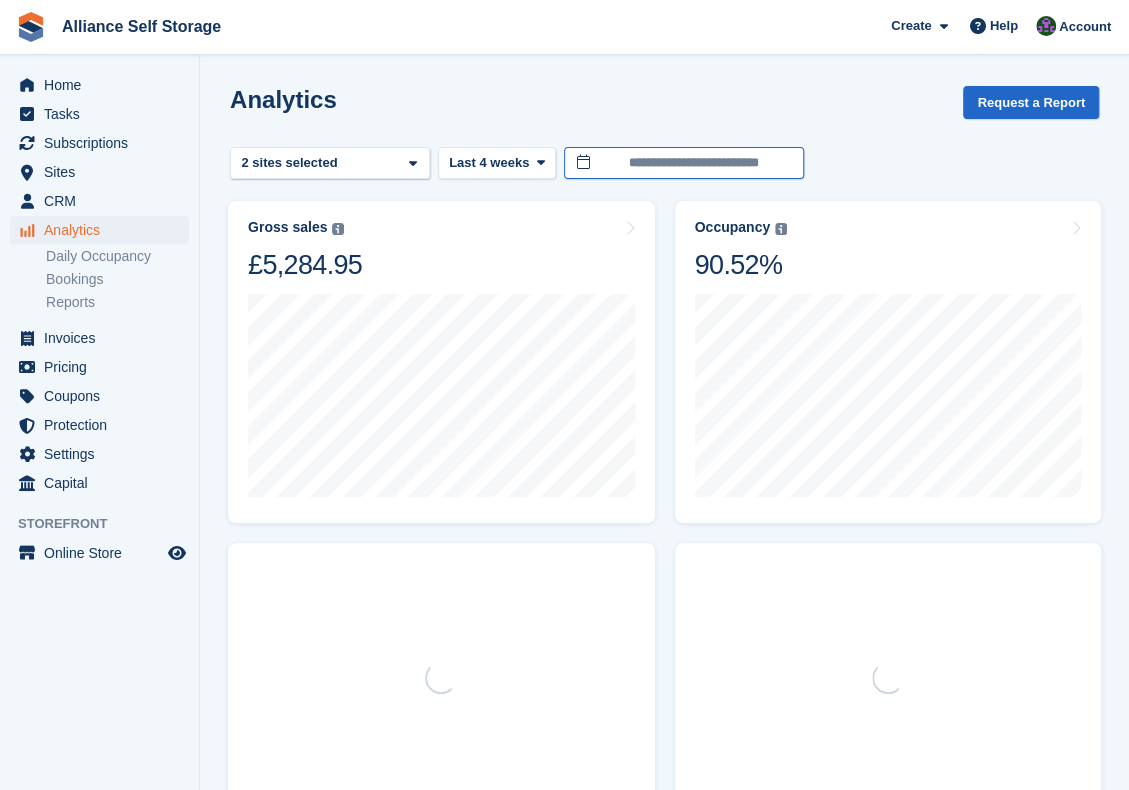 click on "**********" at bounding box center [684, 163] 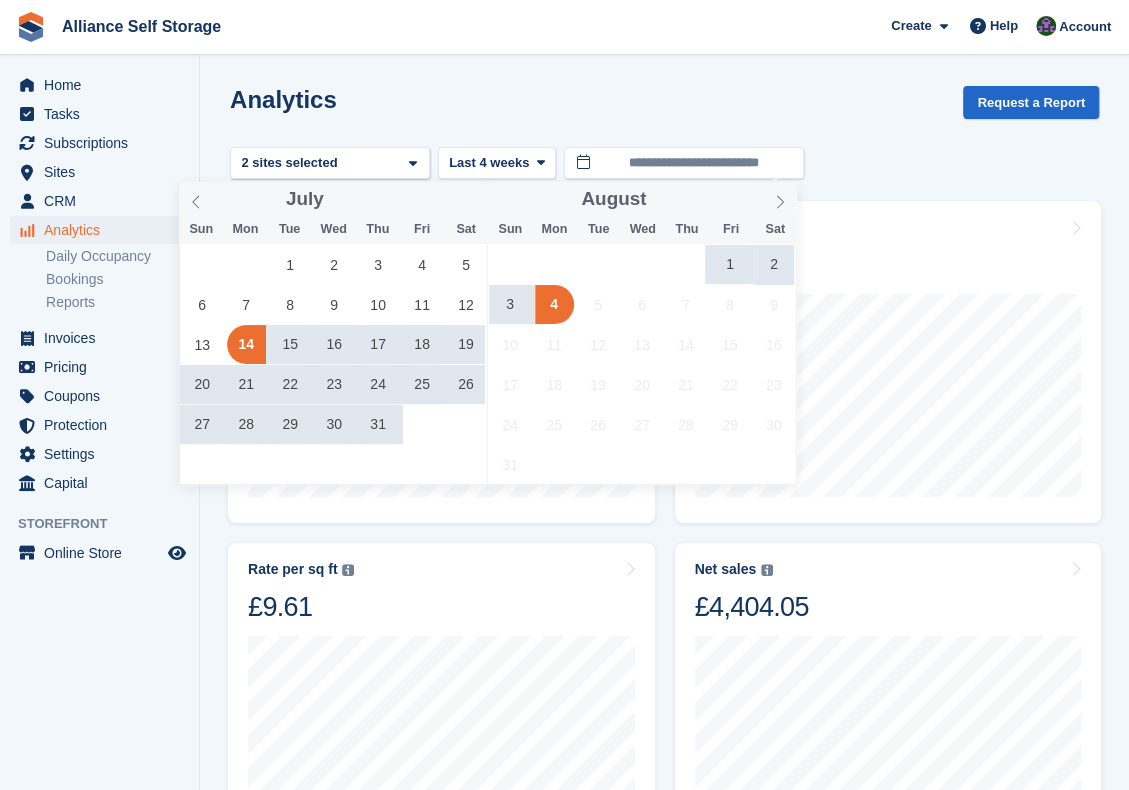 click on "28" at bounding box center [246, 424] 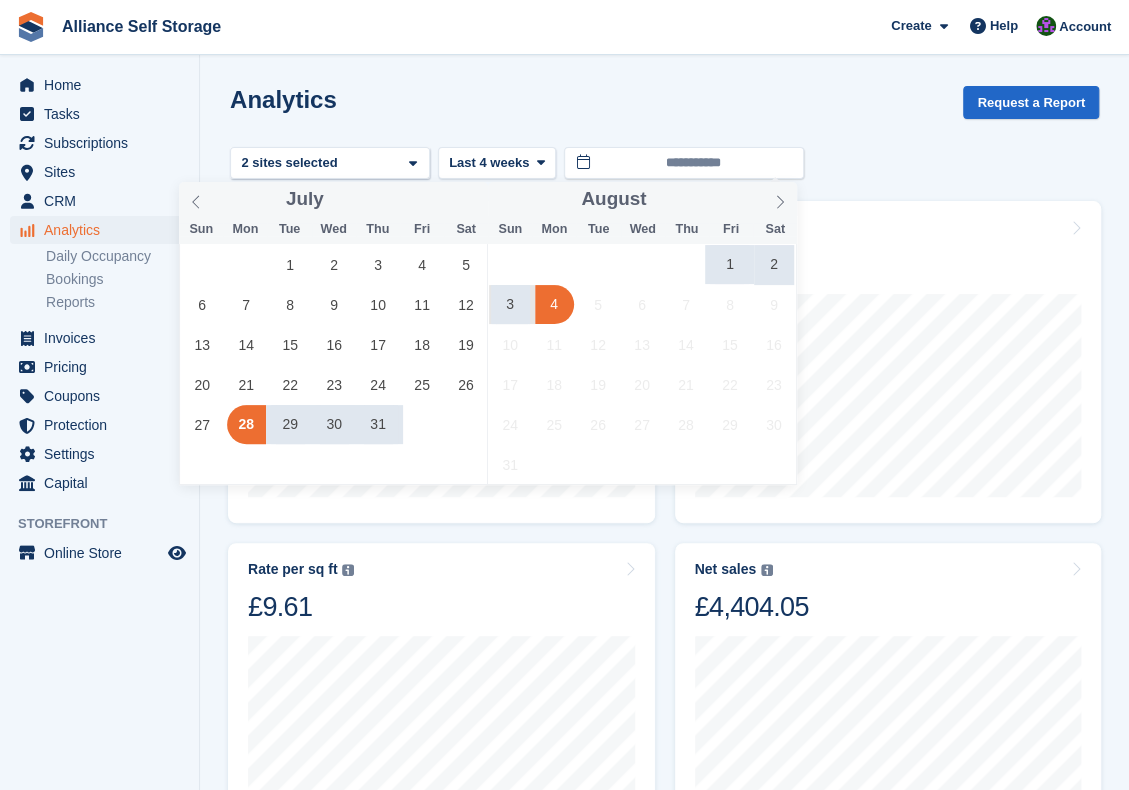 click on "4" at bounding box center (554, 304) 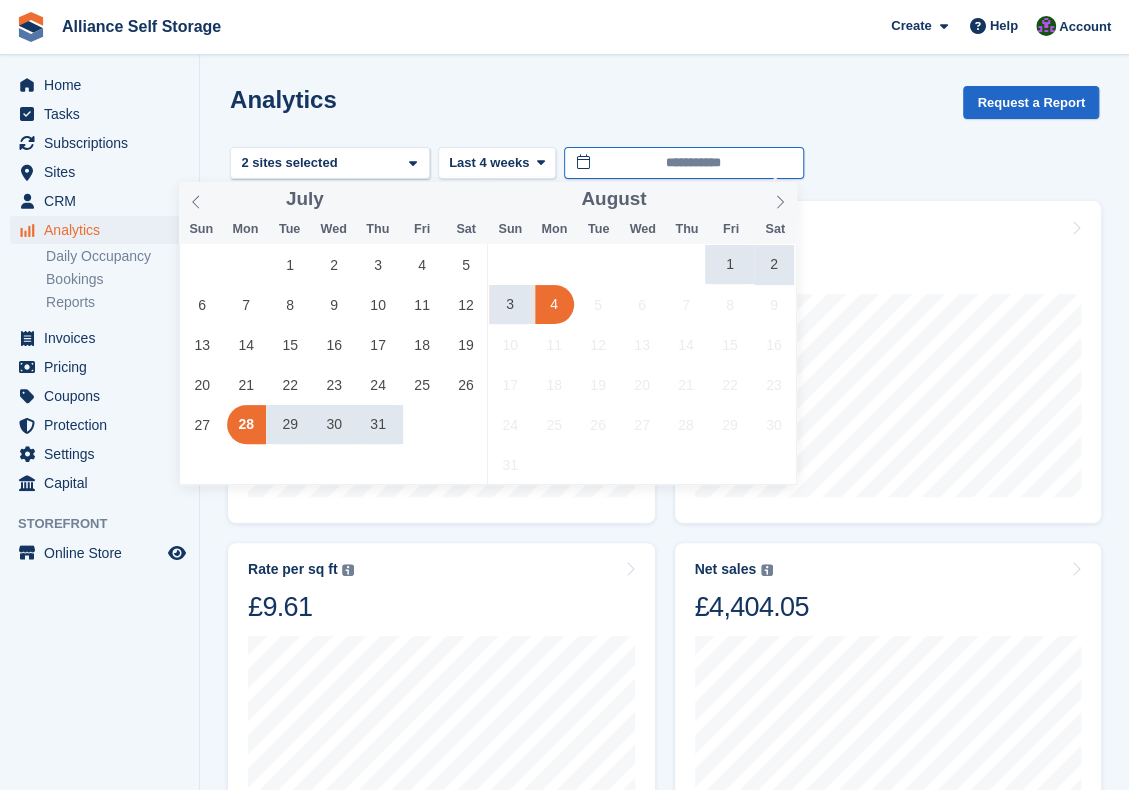 type on "**********" 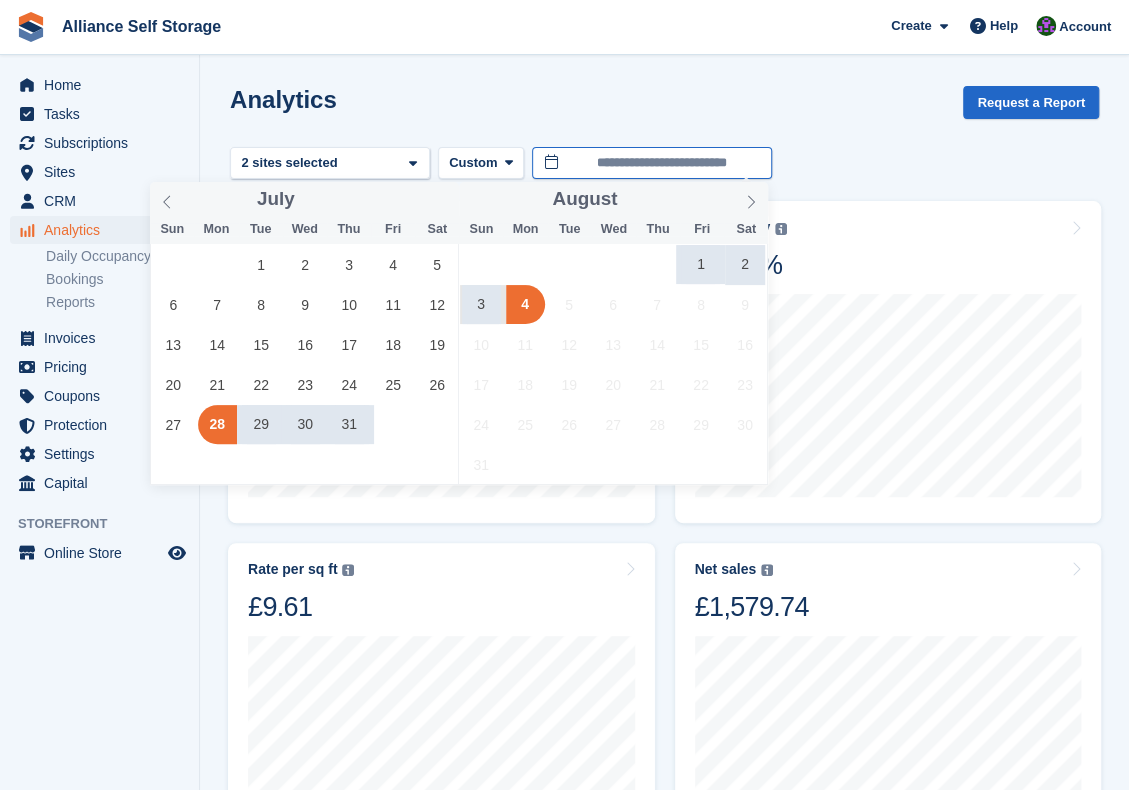 click on "**********" at bounding box center [652, 163] 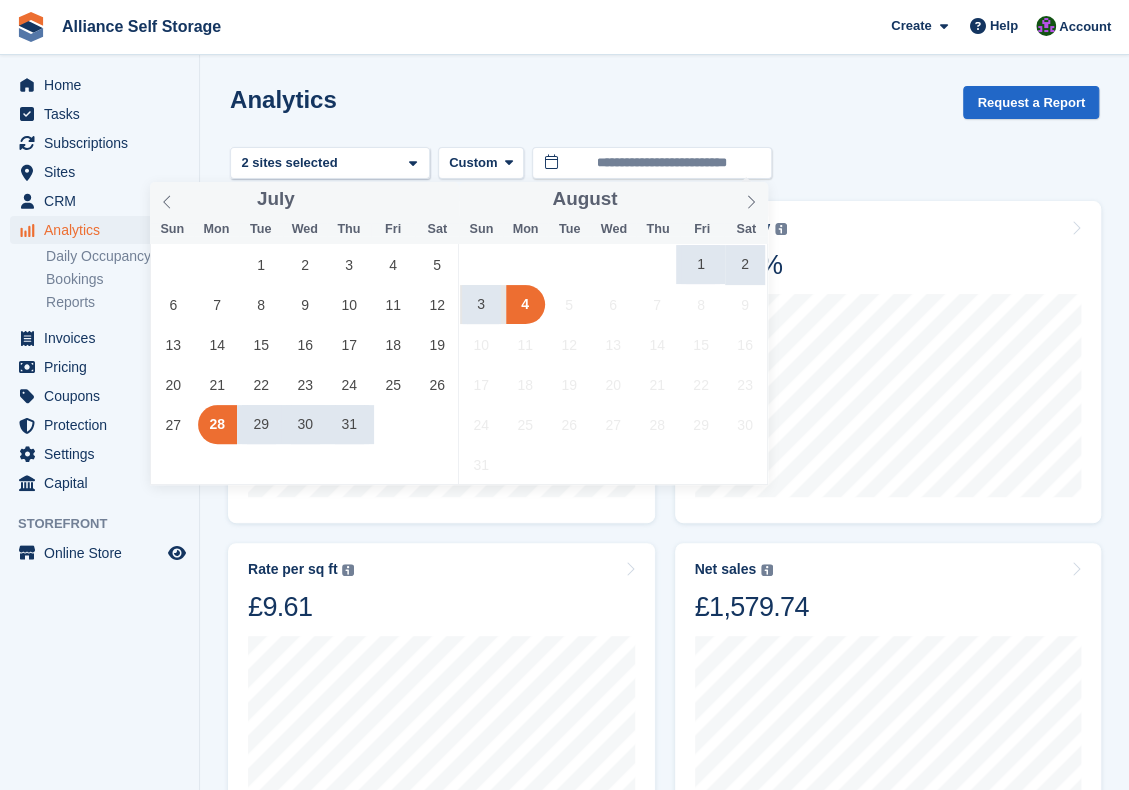 click on "28" at bounding box center [217, 424] 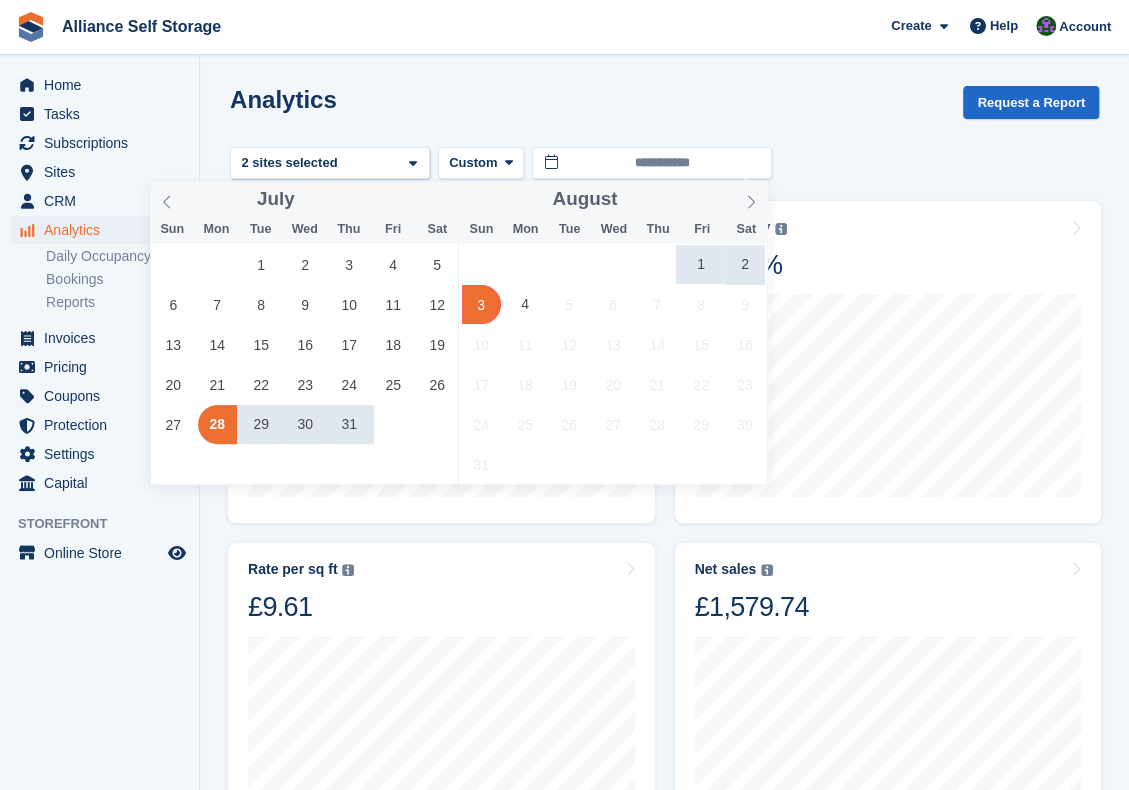 click on "3" at bounding box center (481, 304) 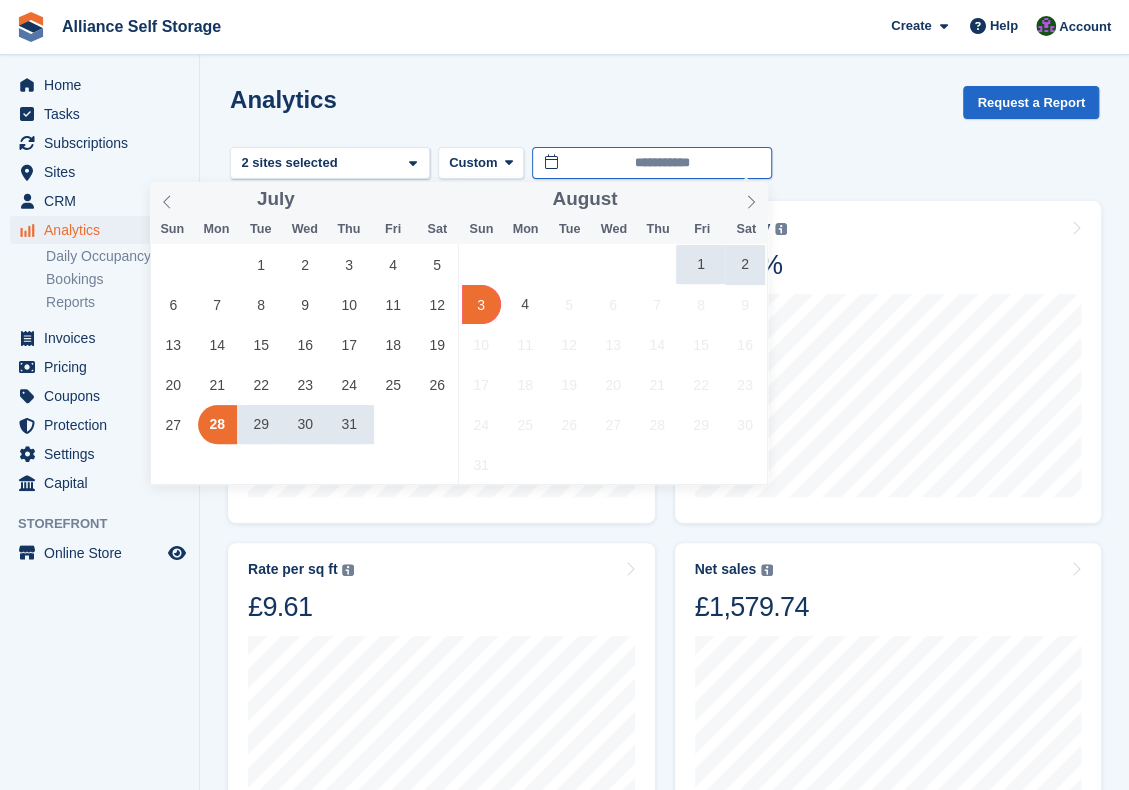 type on "**********" 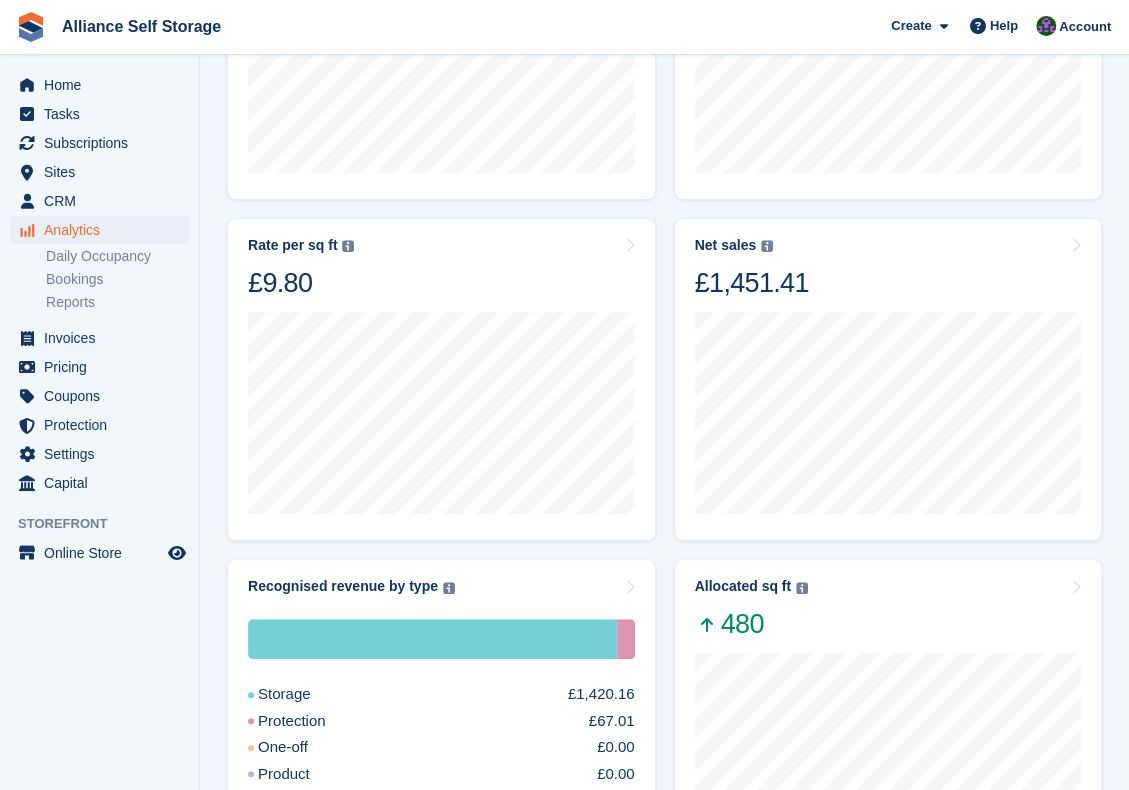 scroll, scrollTop: 300, scrollLeft: 0, axis: vertical 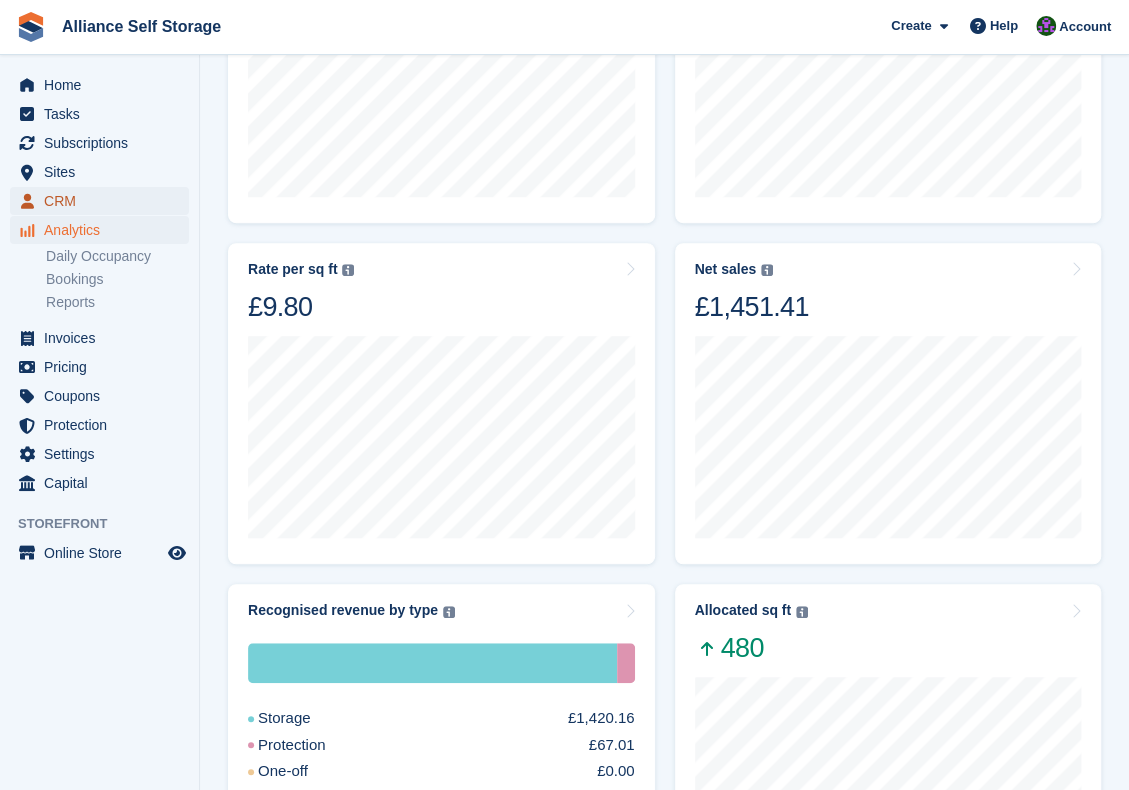 click on "CRM" at bounding box center (104, 201) 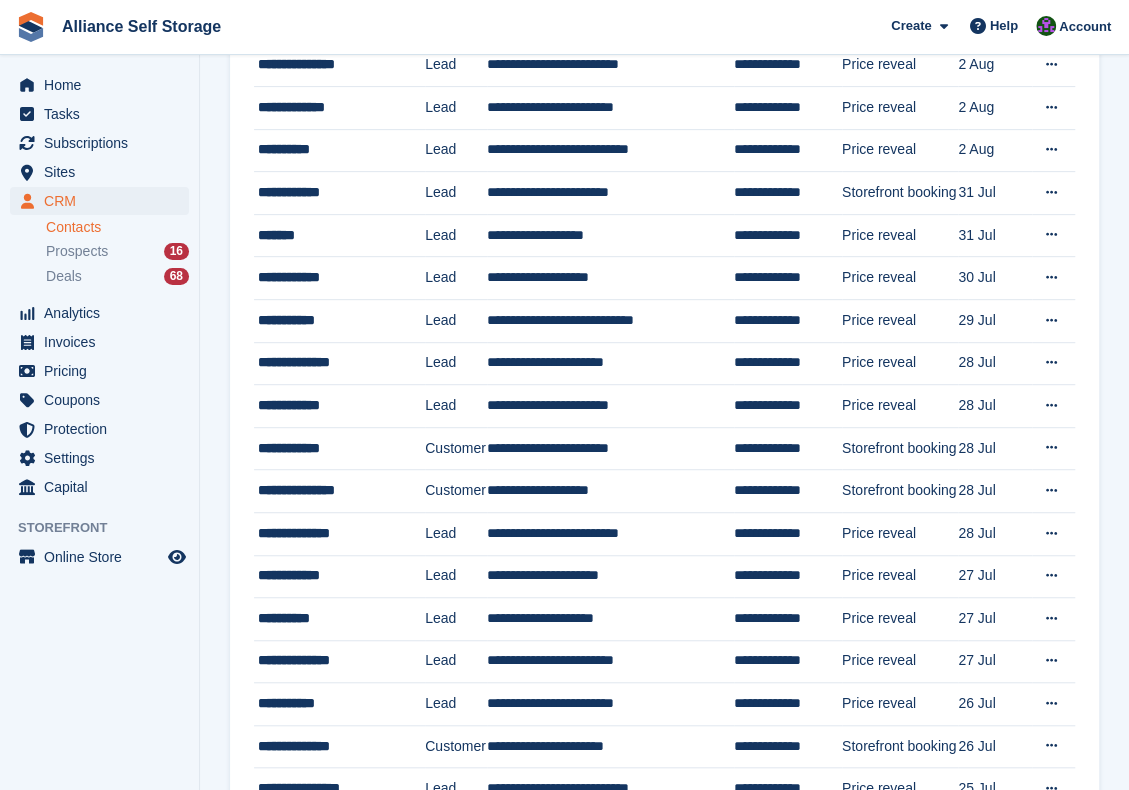 scroll, scrollTop: 0, scrollLeft: 0, axis: both 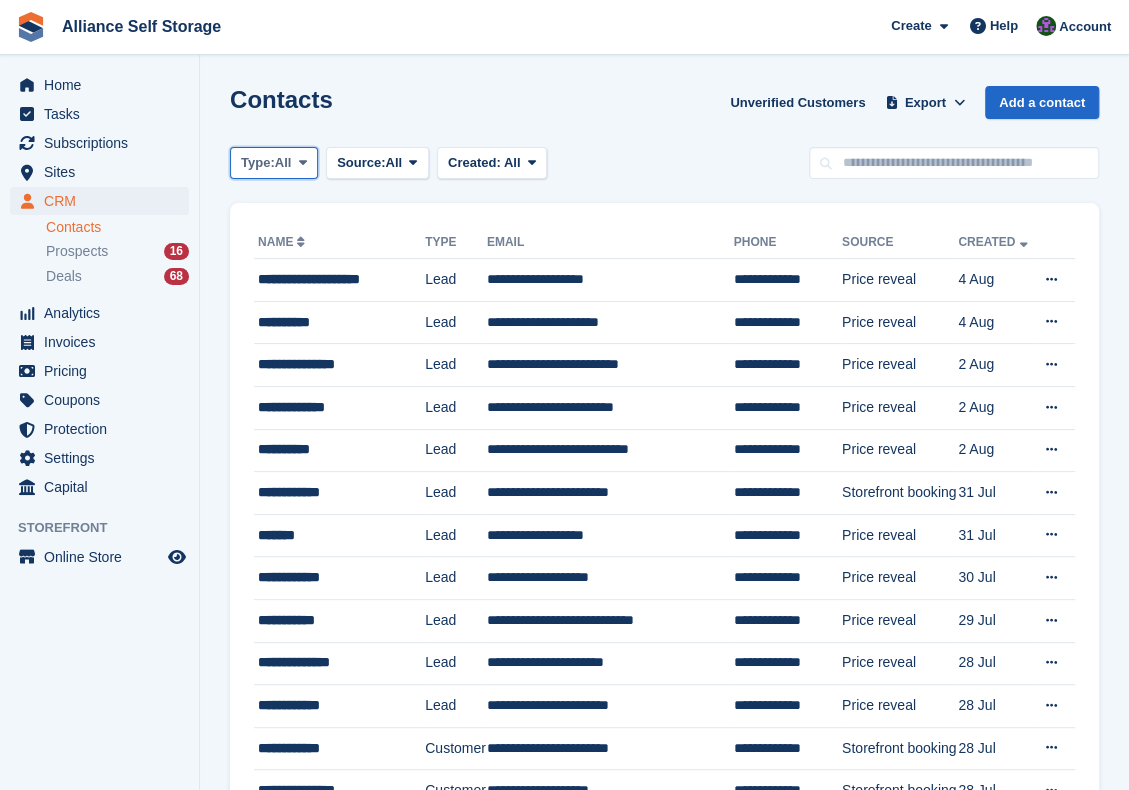 click on "Type:
All" at bounding box center [274, 163] 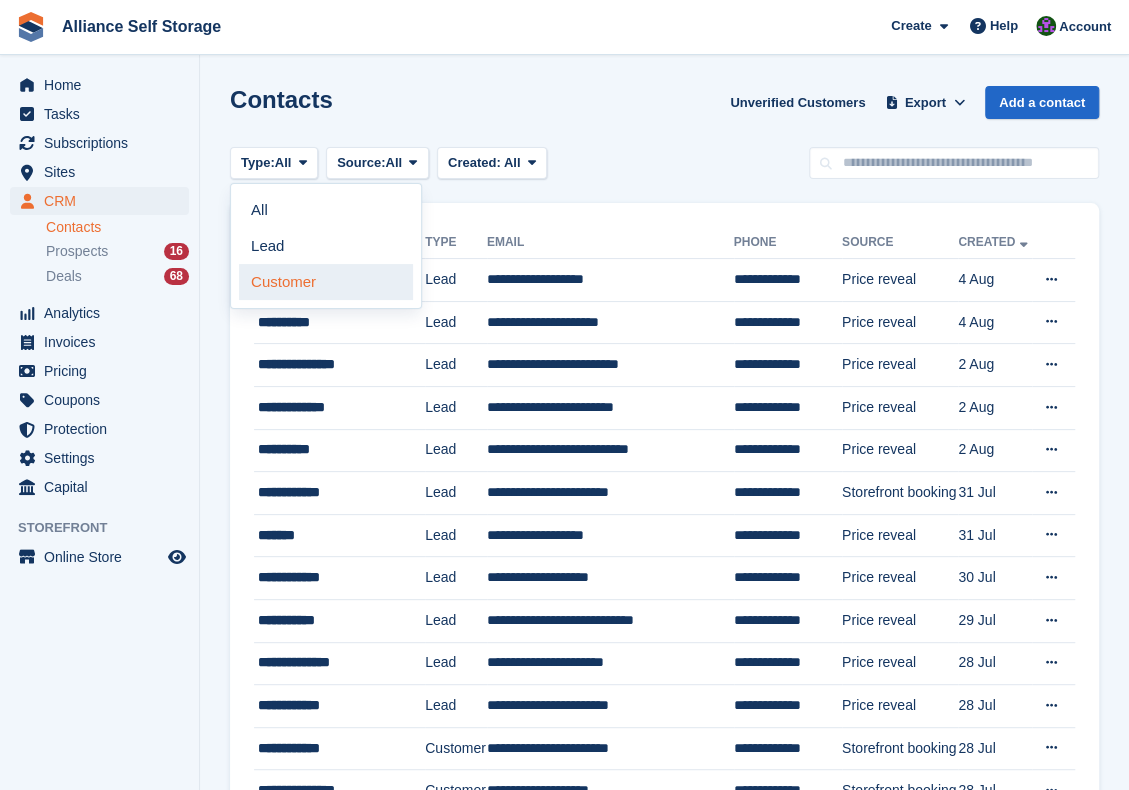 click on "Customer" at bounding box center (326, 282) 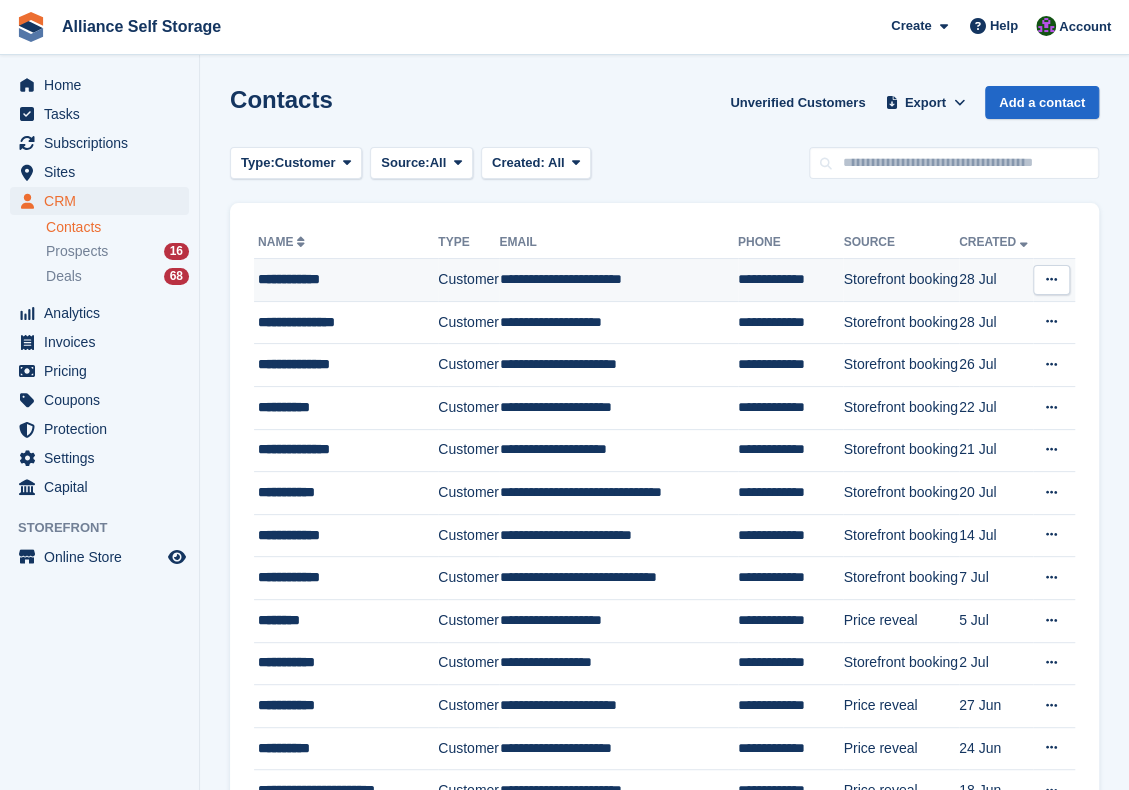 click on "**********" at bounding box center [618, 280] 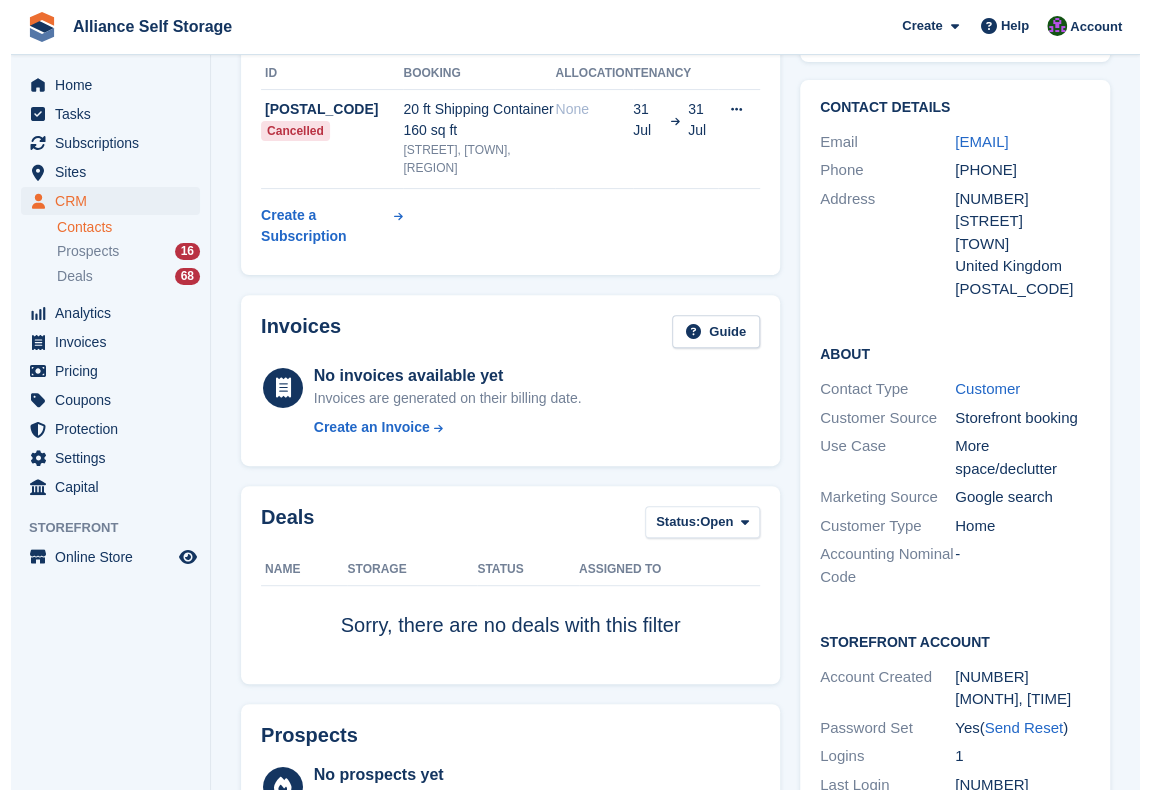 scroll, scrollTop: 0, scrollLeft: 0, axis: both 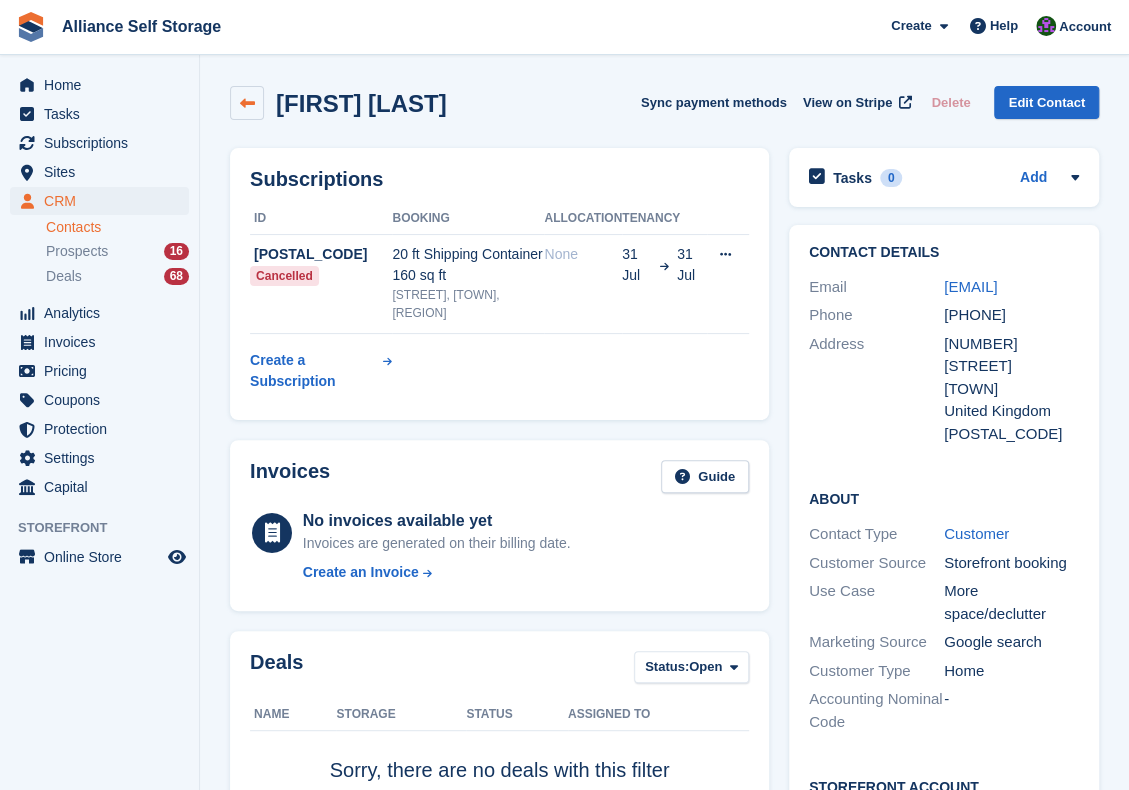 click at bounding box center (247, 103) 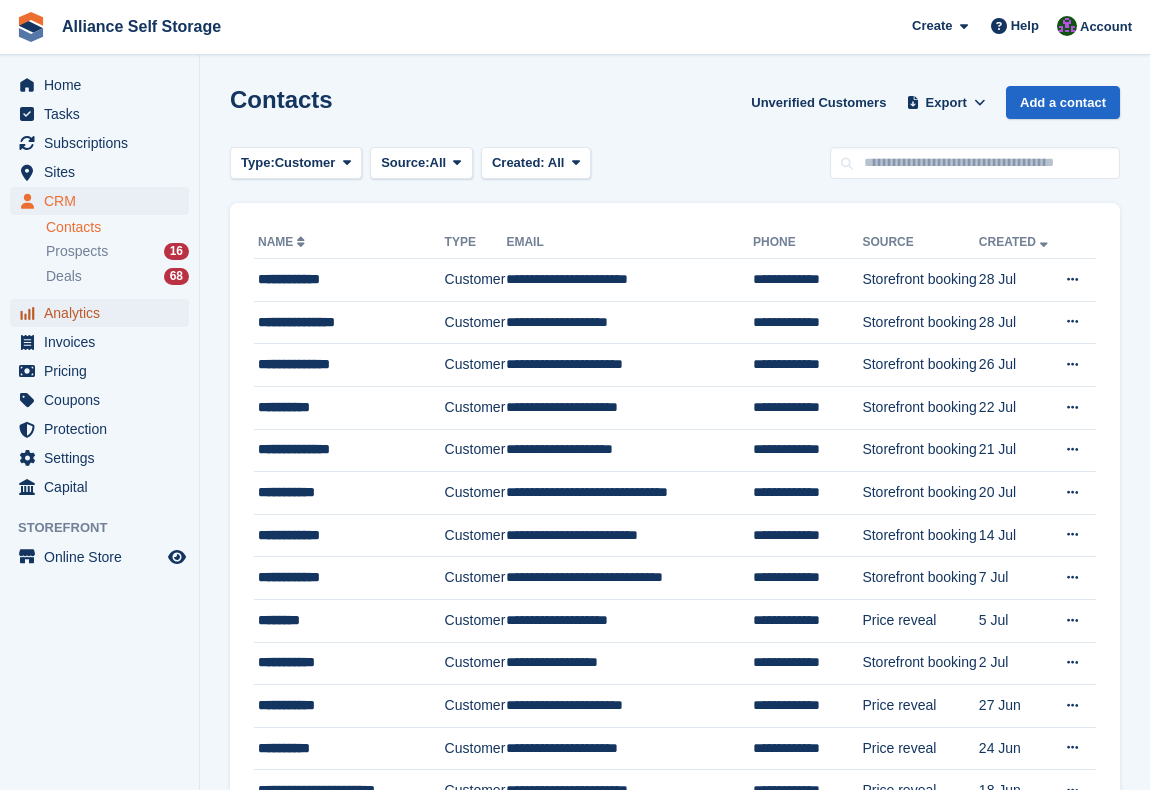 click on "Analytics" at bounding box center (104, 313) 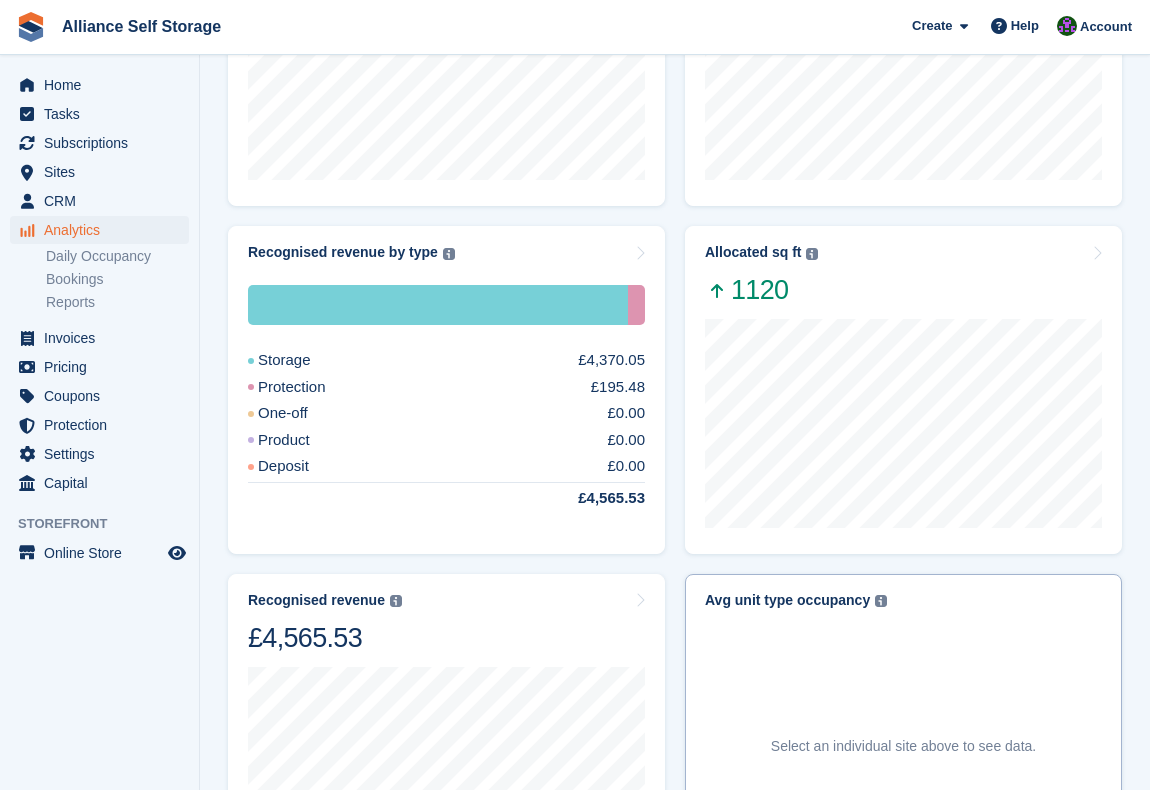 scroll, scrollTop: 800, scrollLeft: 0, axis: vertical 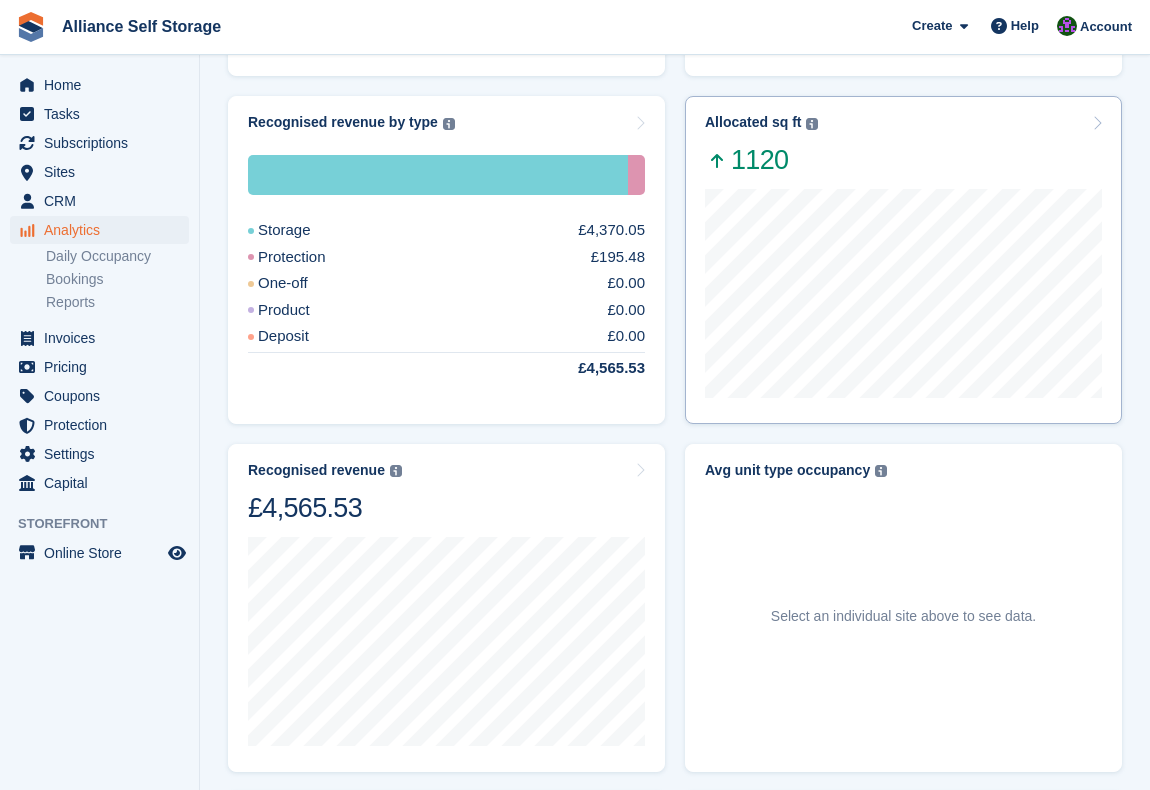 click on "1120" at bounding box center [903, 145] 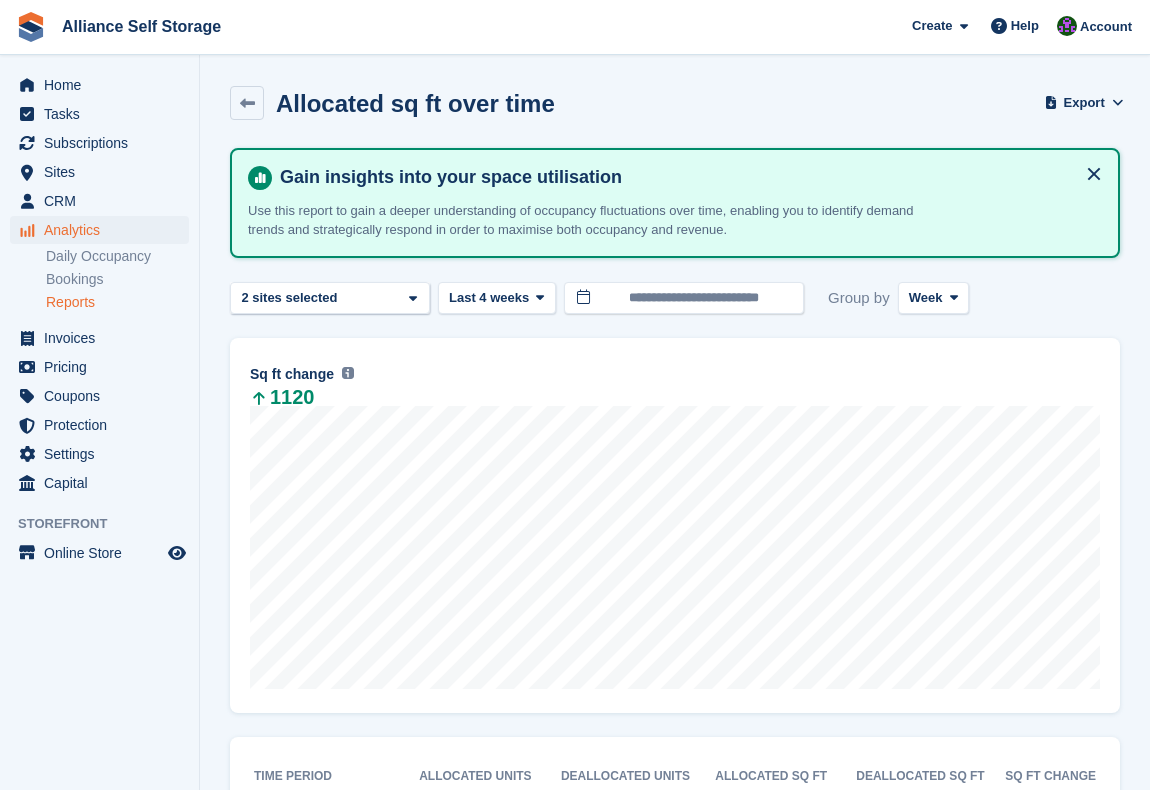 scroll, scrollTop: 200, scrollLeft: 0, axis: vertical 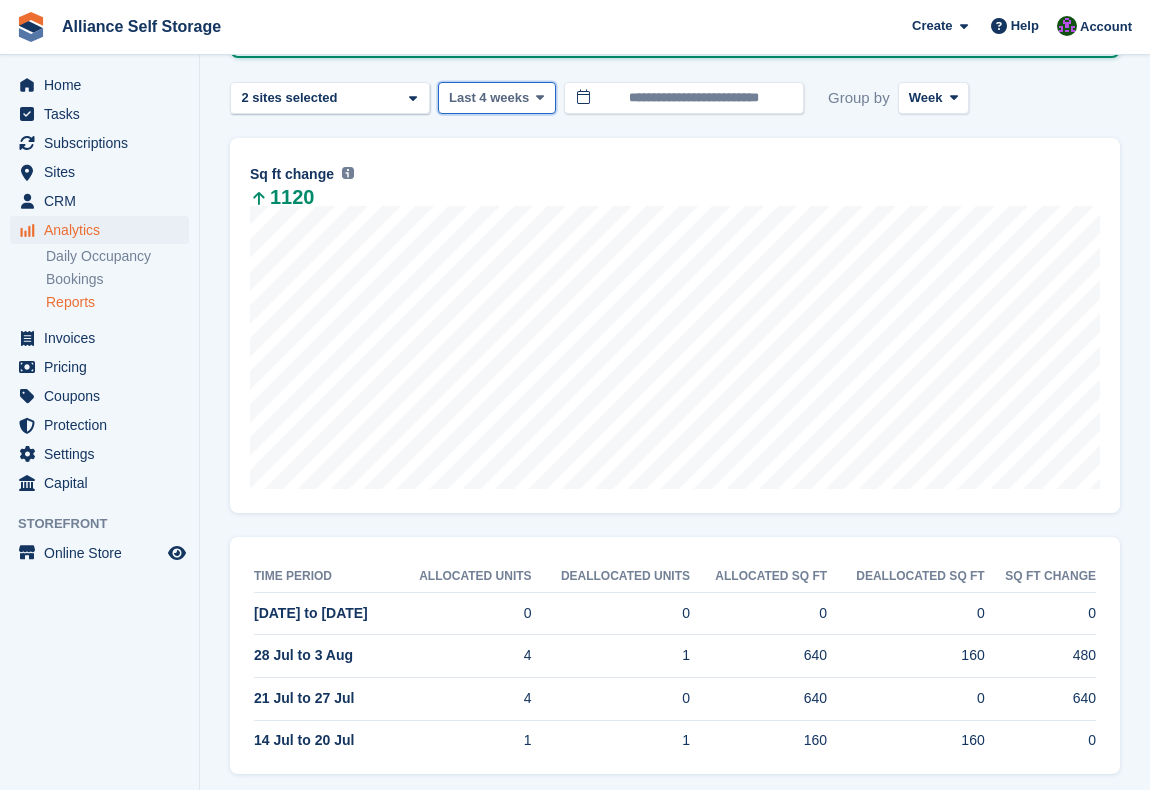 click on "Last 4 weeks" at bounding box center (497, 98) 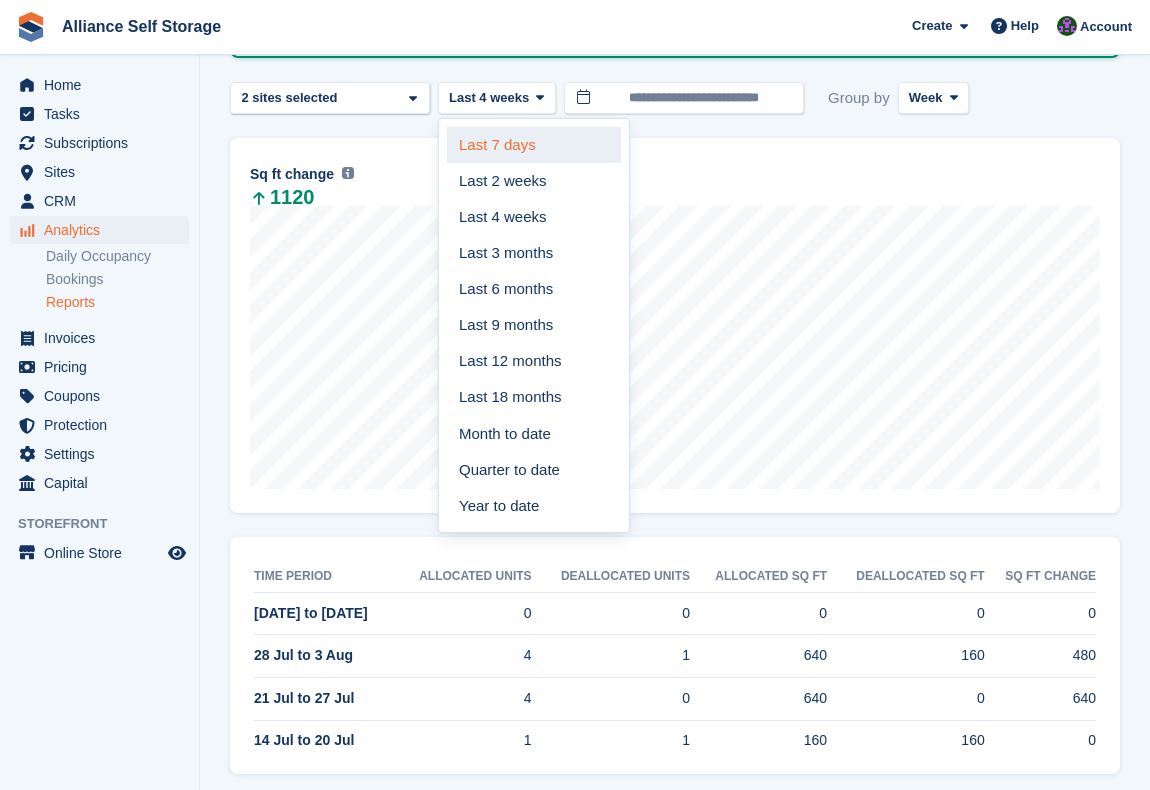 click on "Last 7 days" at bounding box center (534, 145) 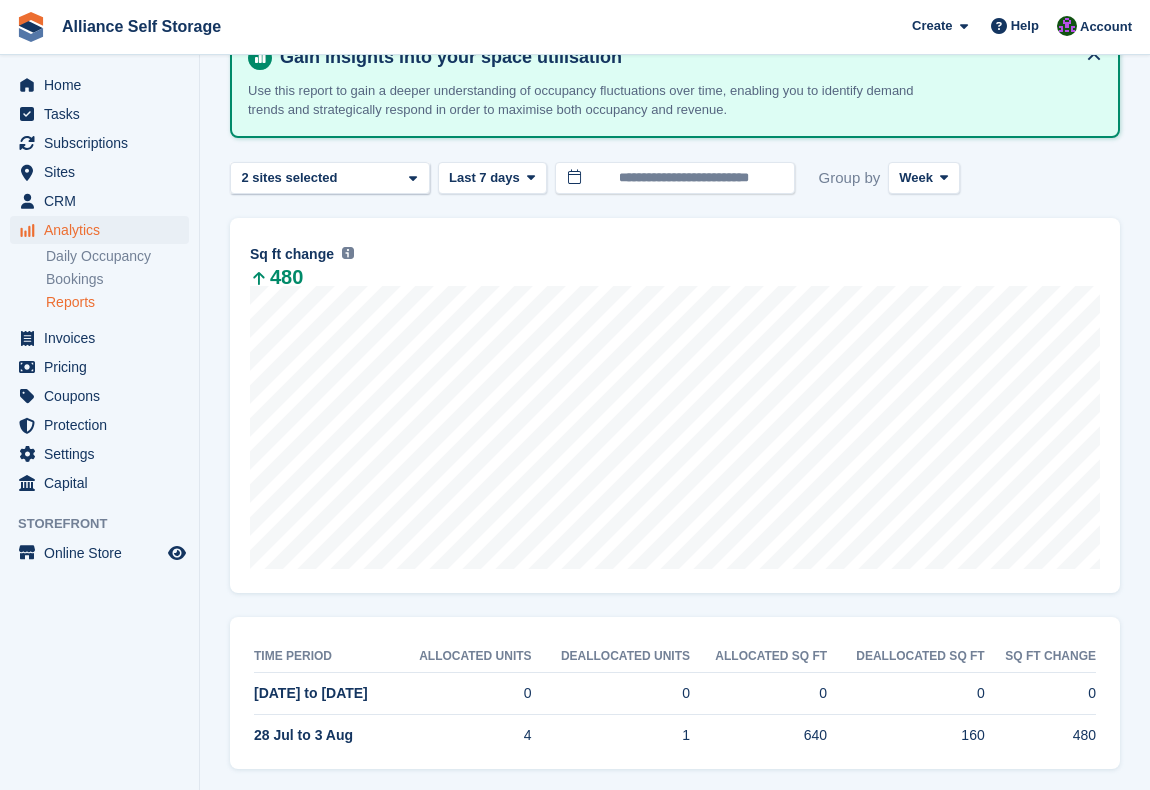 scroll, scrollTop: 140, scrollLeft: 0, axis: vertical 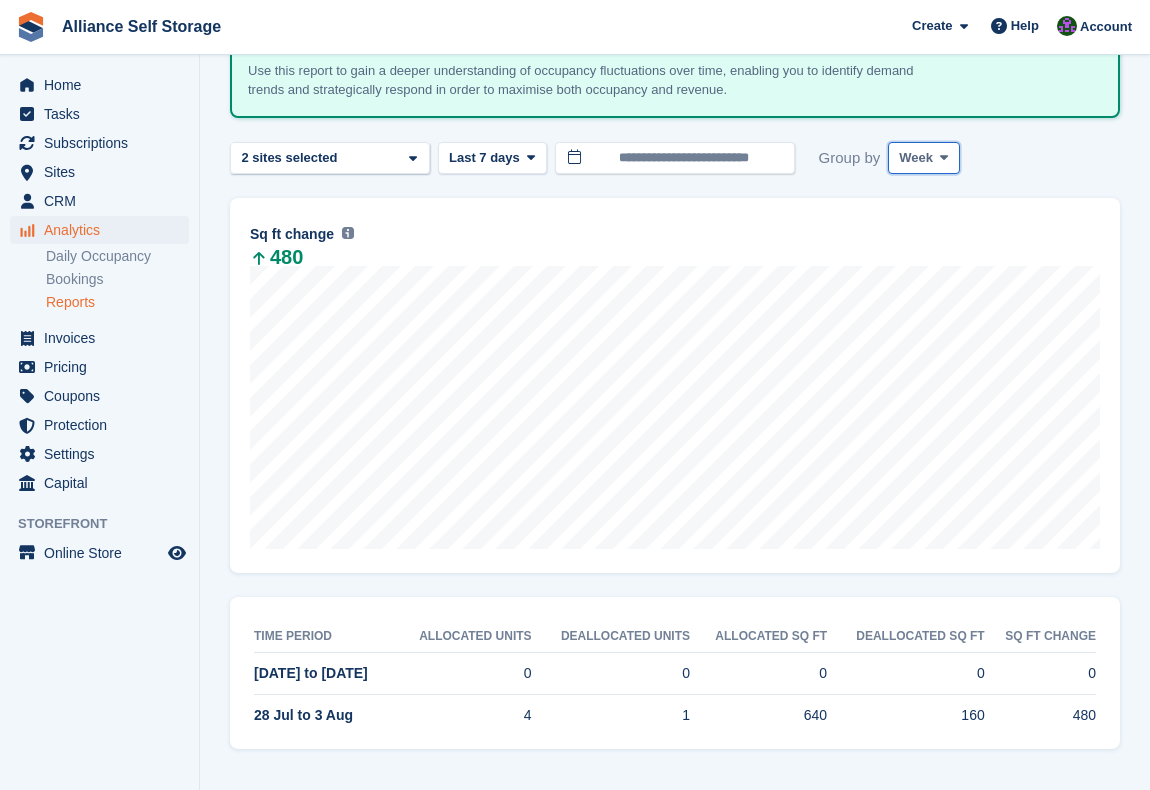 click on "Week" at bounding box center [916, 158] 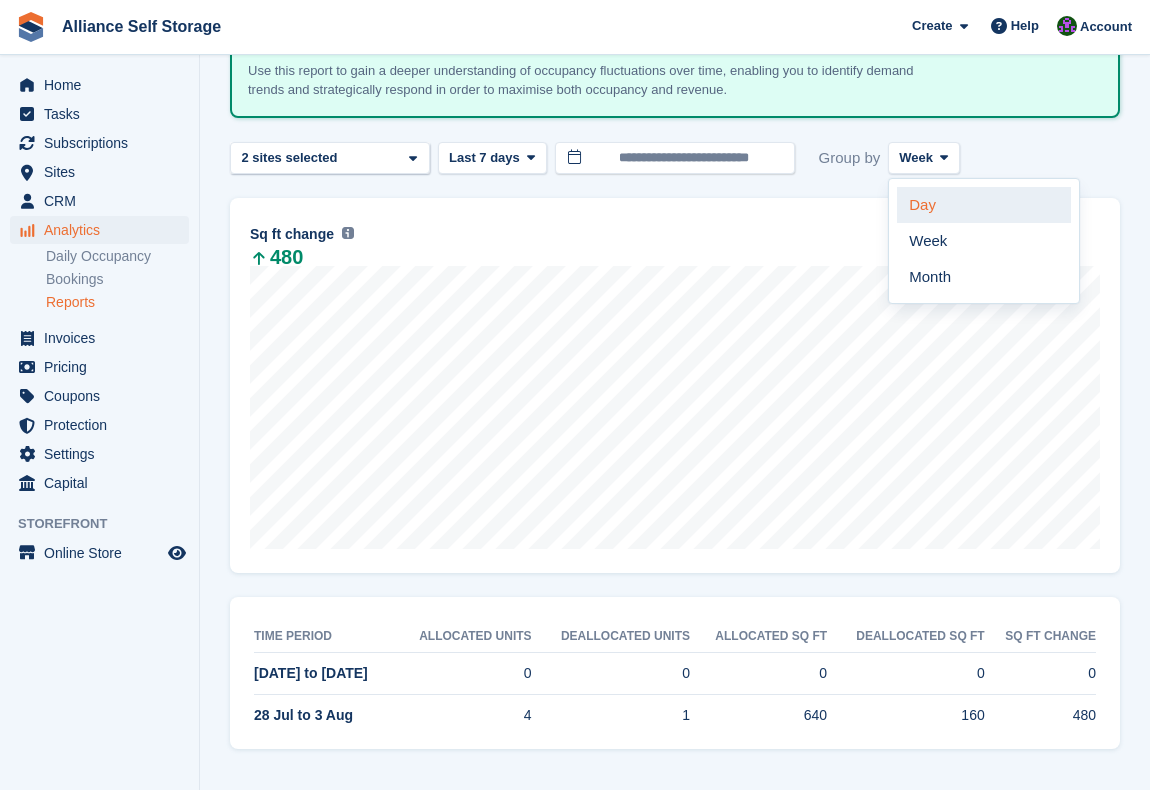 click on "Day" at bounding box center [984, 205] 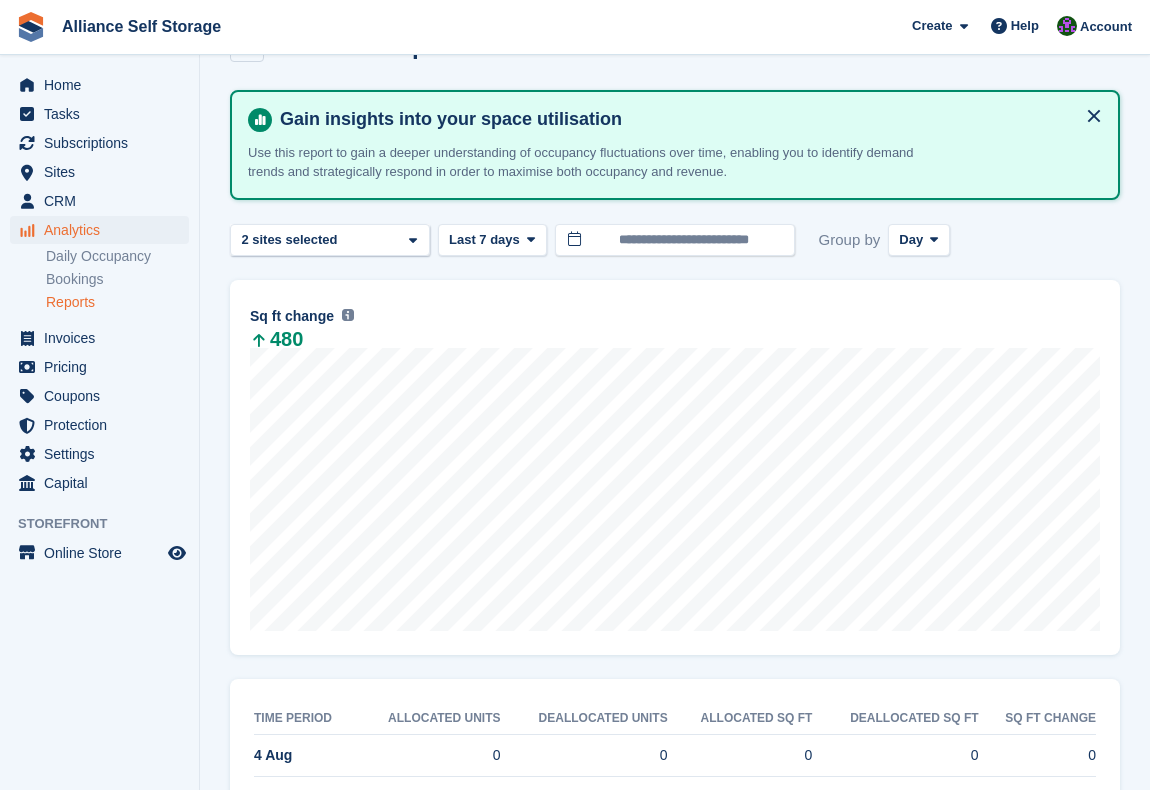 scroll, scrollTop: 0, scrollLeft: 0, axis: both 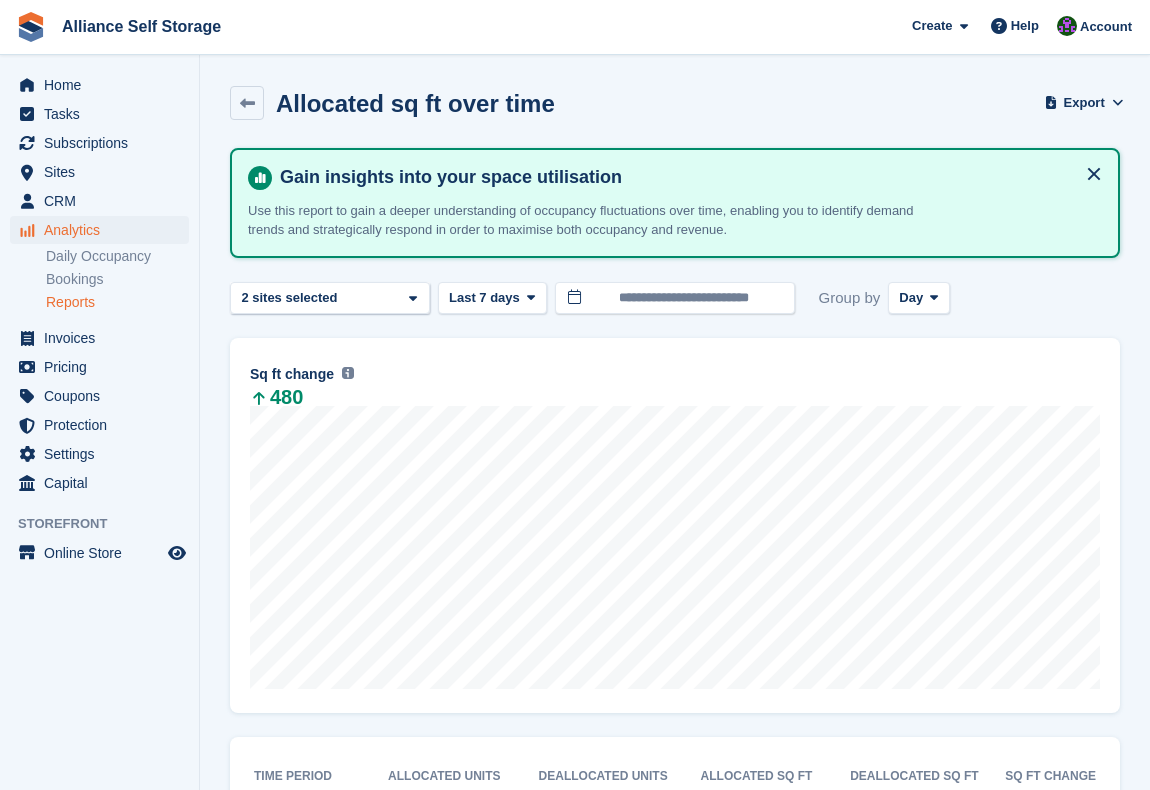 click at bounding box center (1094, 174) 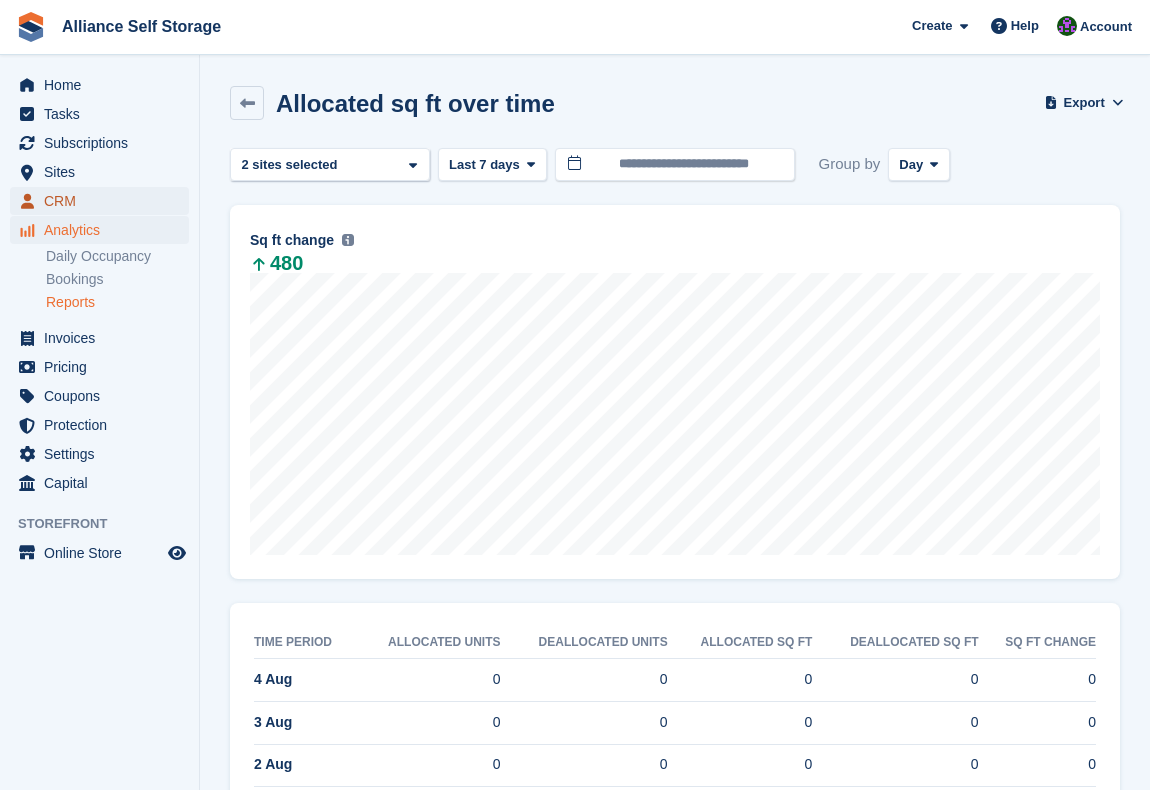 click on "CRM" at bounding box center [104, 201] 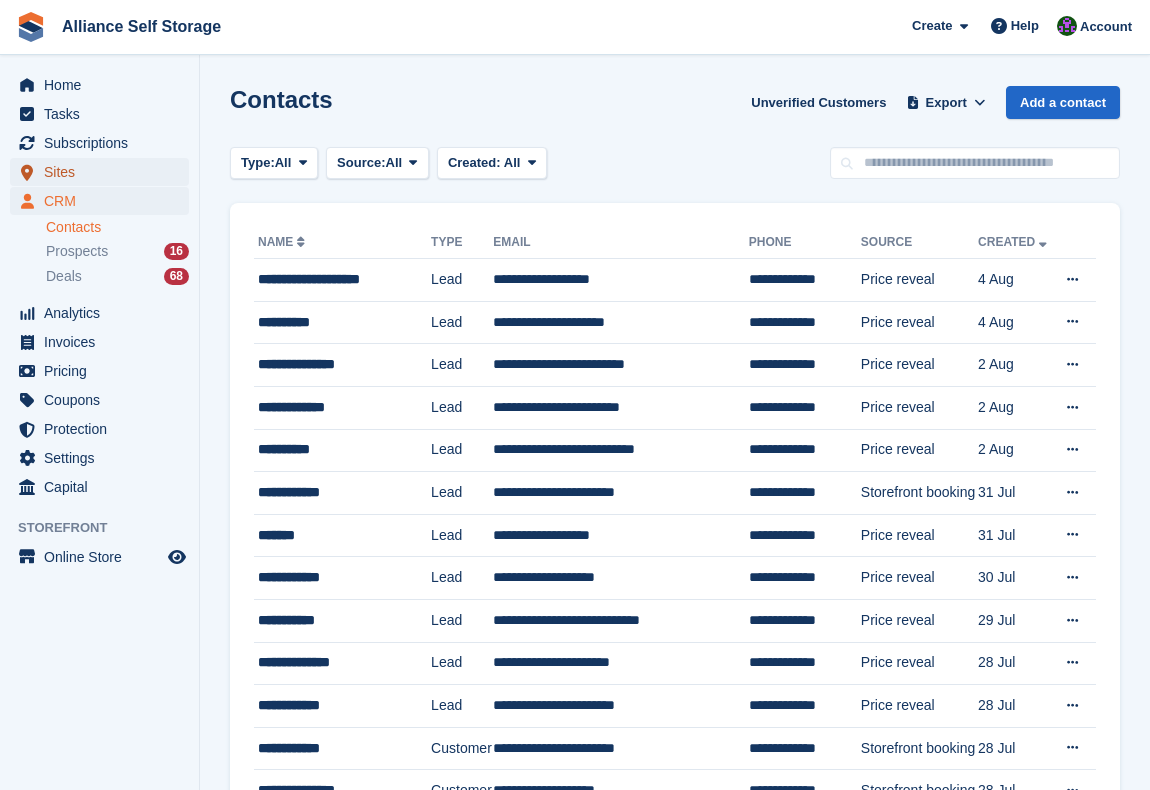 click on "Sites" at bounding box center [104, 172] 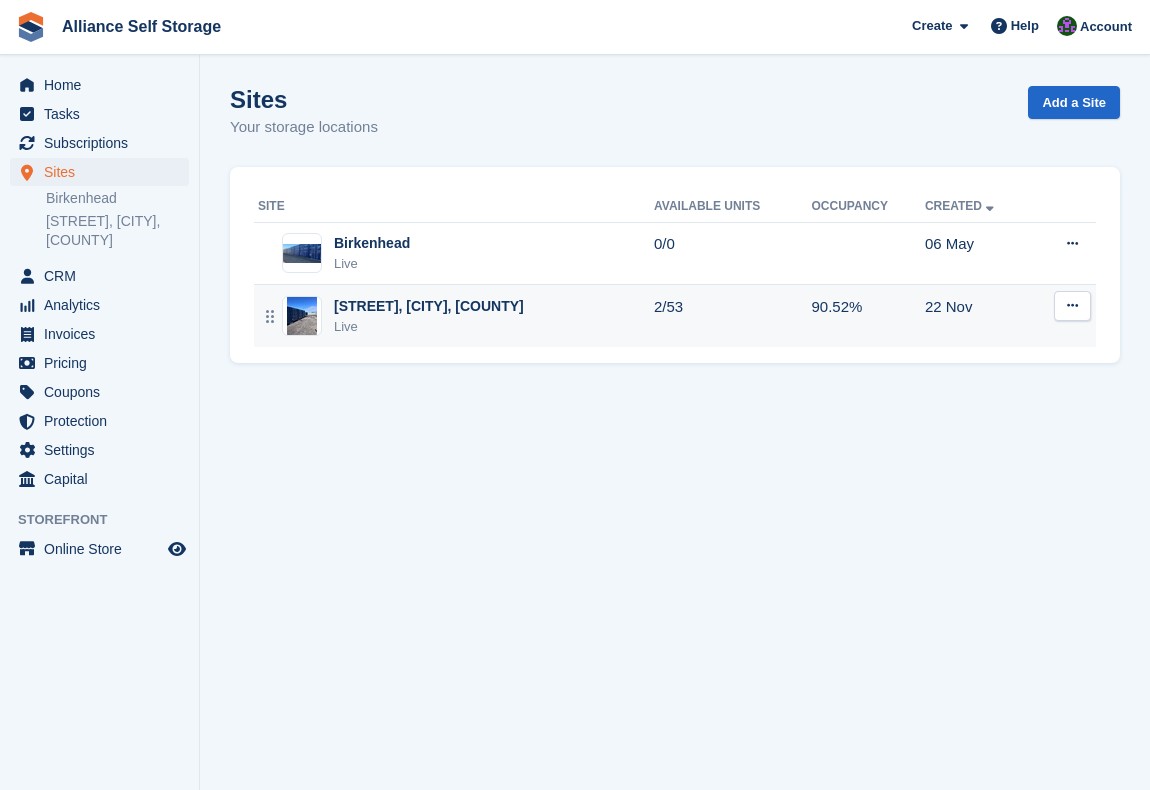 click on "Tarren Way South, Moreton, Wirral
Live" at bounding box center (456, 316) 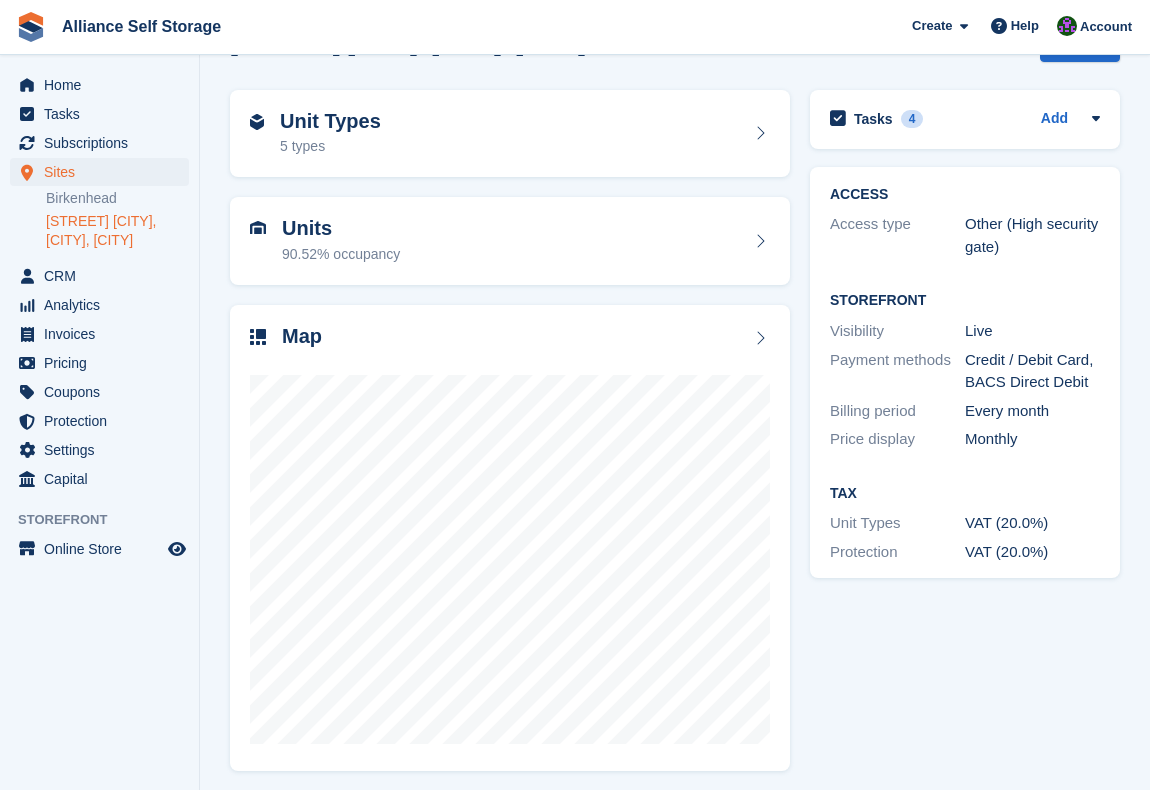 scroll, scrollTop: 62, scrollLeft: 0, axis: vertical 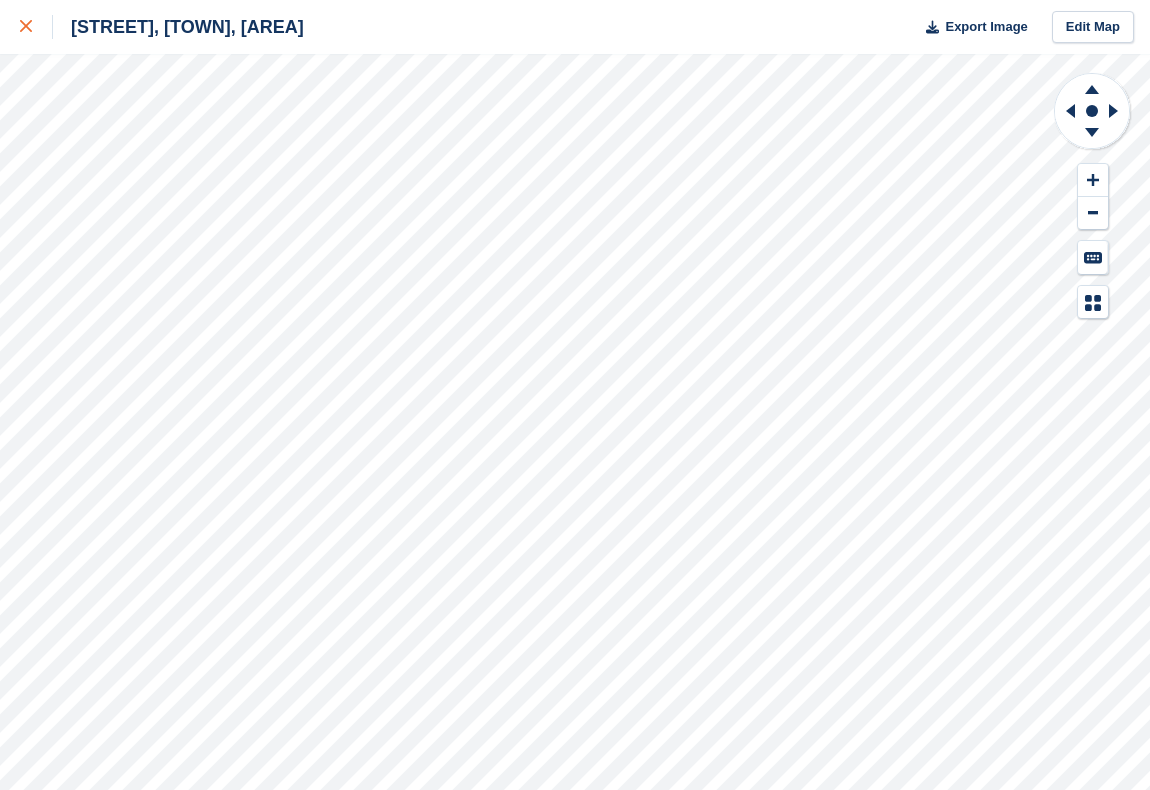click at bounding box center [36, 27] 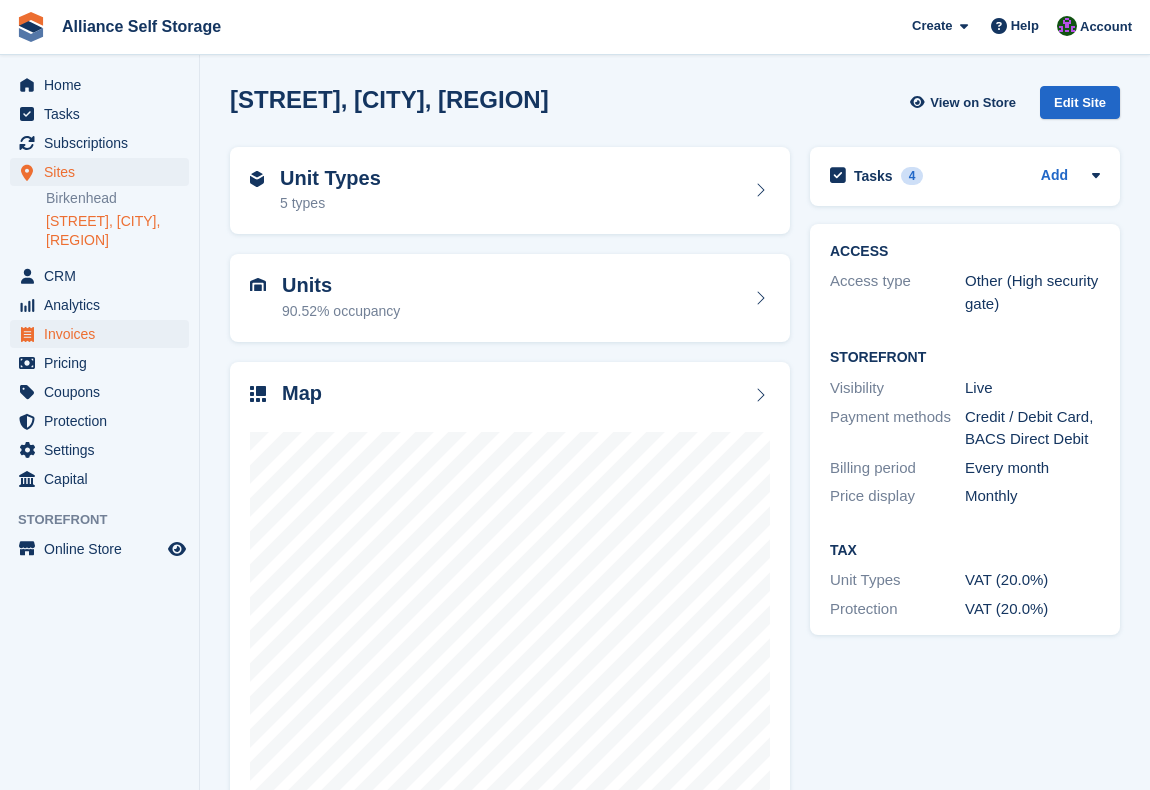 scroll, scrollTop: 0, scrollLeft: 0, axis: both 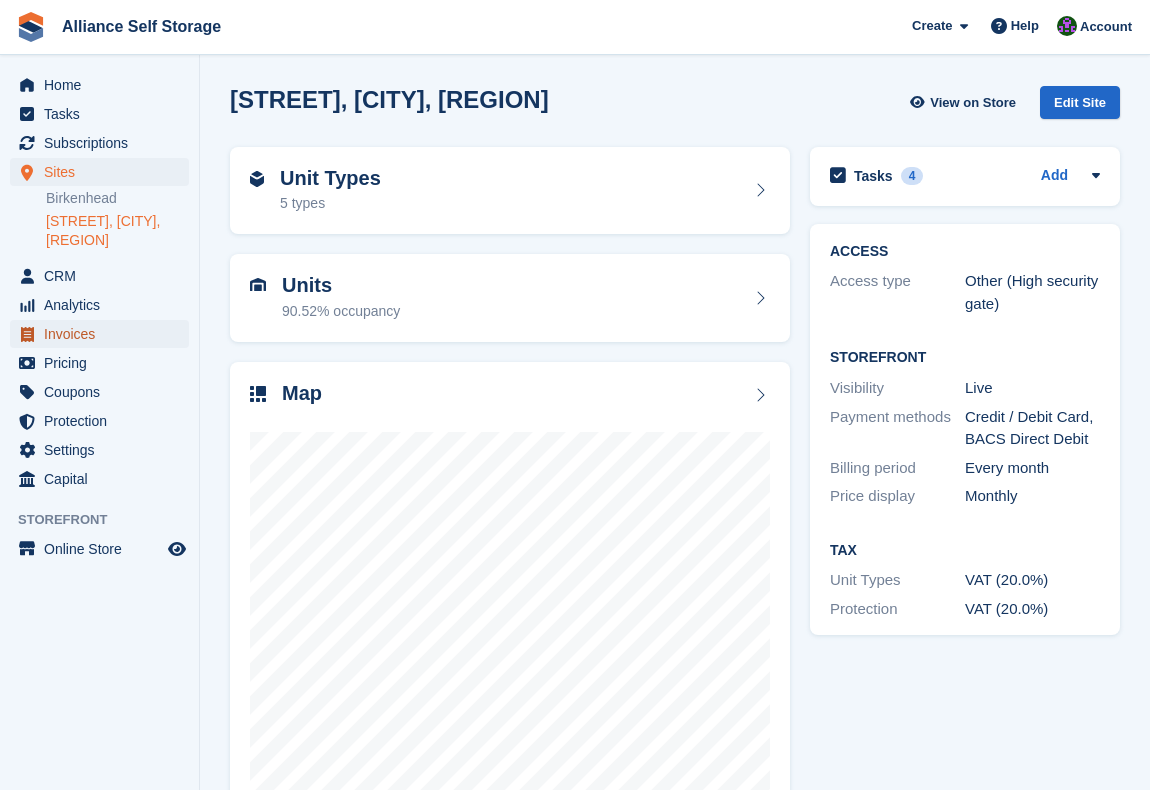 click on "Invoices" at bounding box center (104, 334) 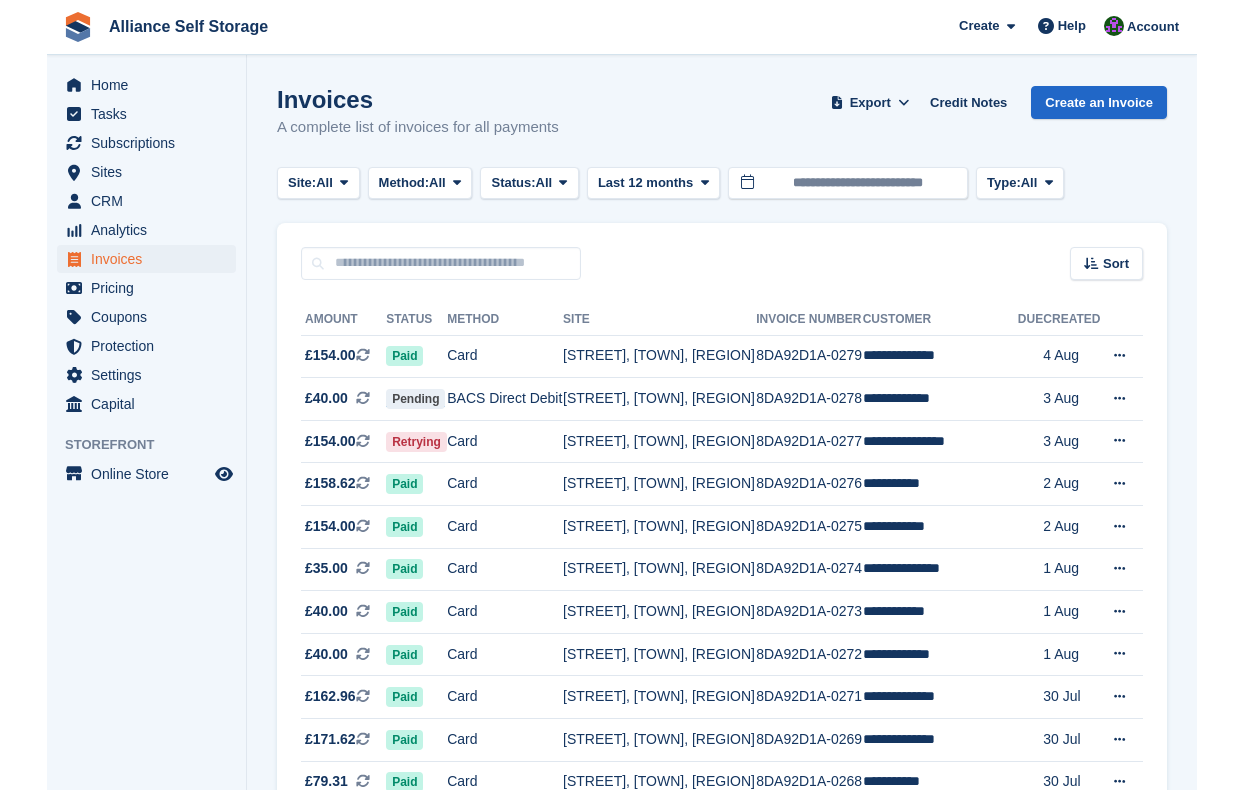 scroll, scrollTop: 0, scrollLeft: 0, axis: both 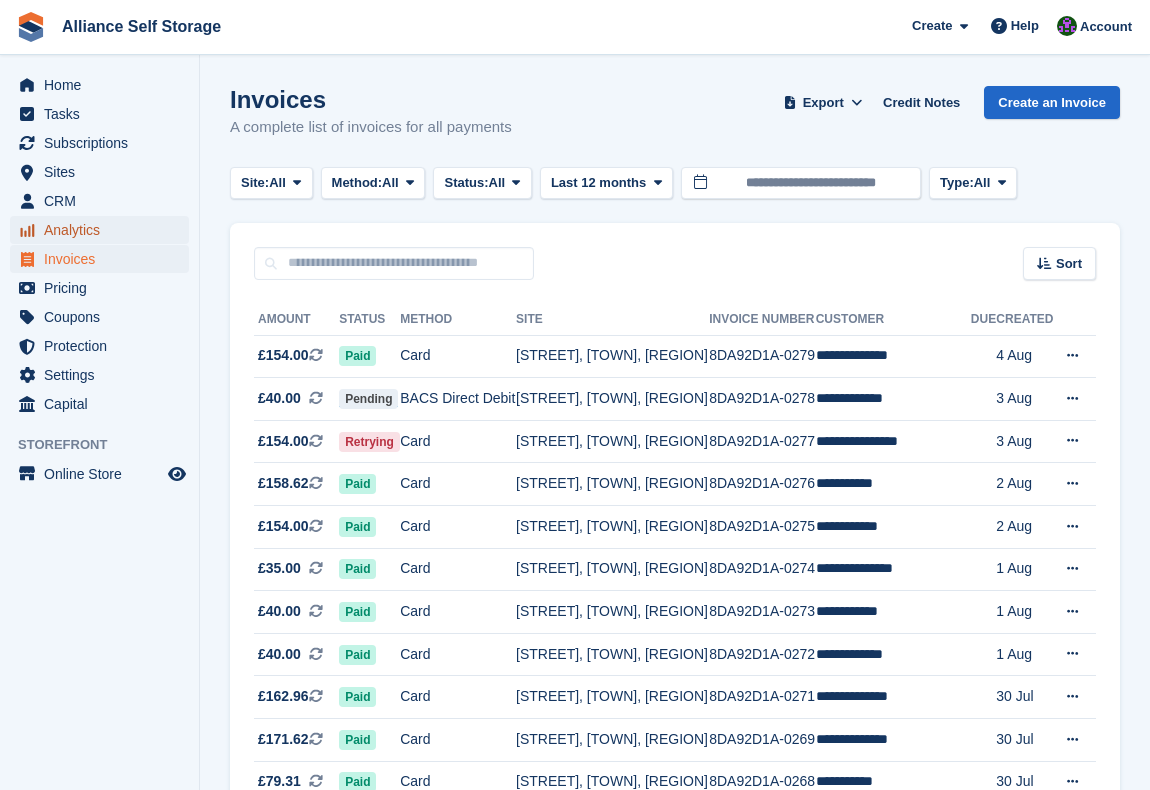 click on "Analytics" at bounding box center (104, 230) 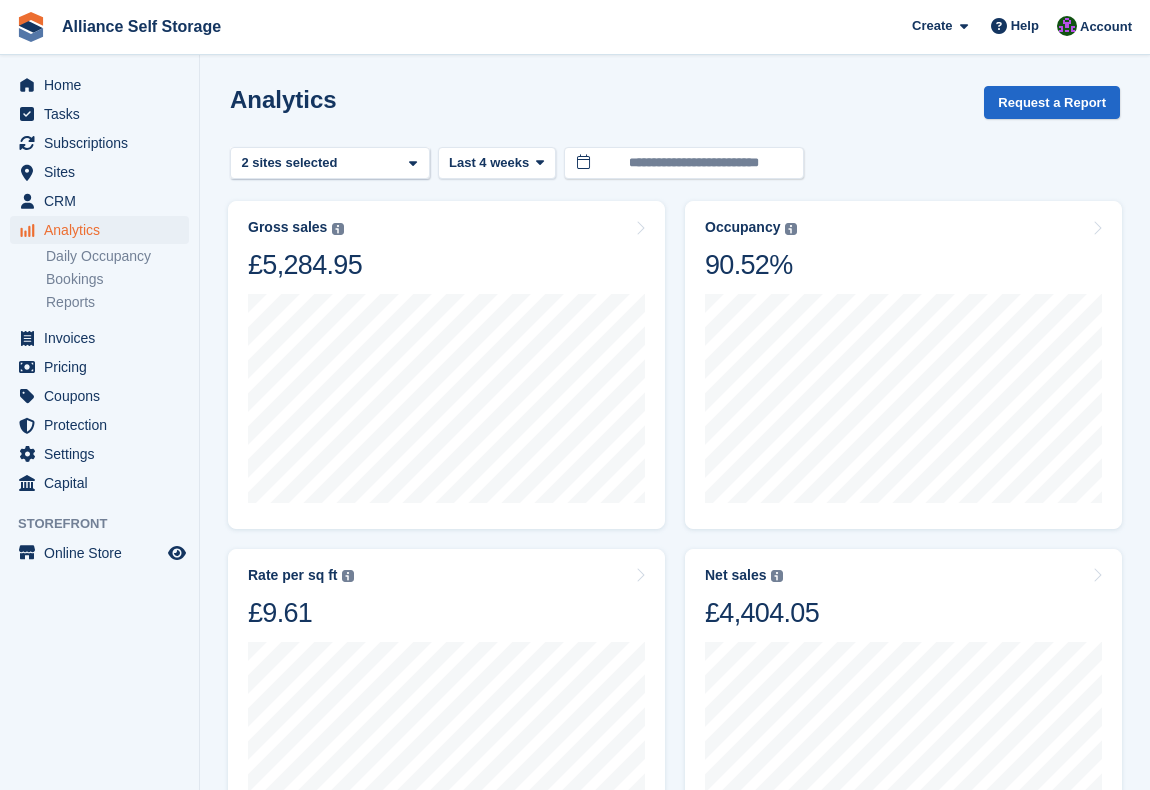 click on "**********" at bounding box center (675, 1095) 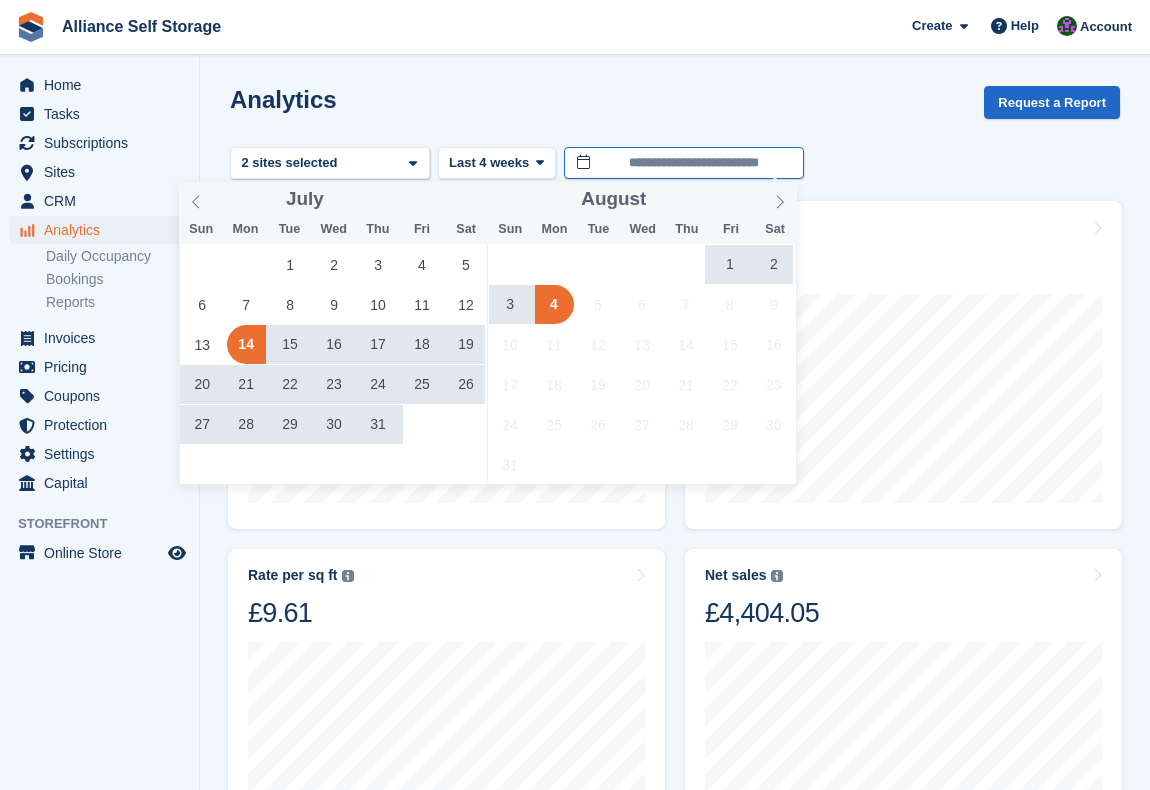 click on "**********" at bounding box center (684, 163) 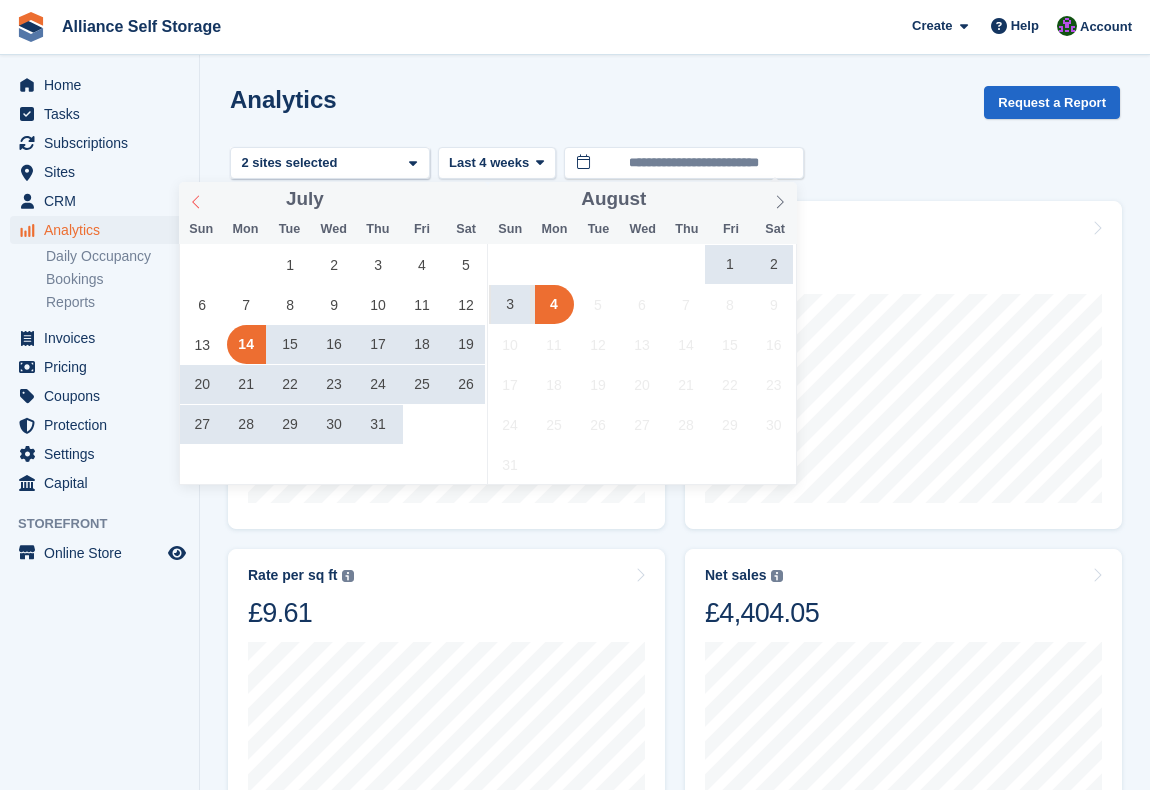 click 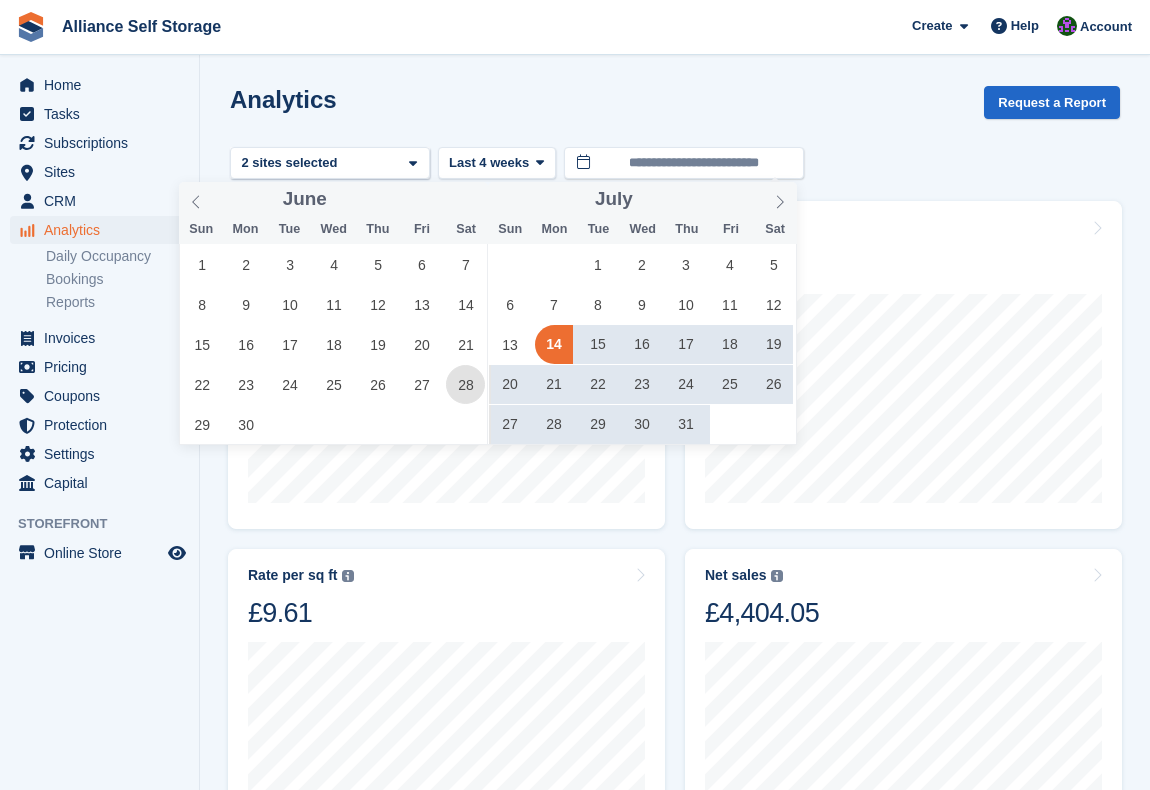 click on "28" at bounding box center (465, 384) 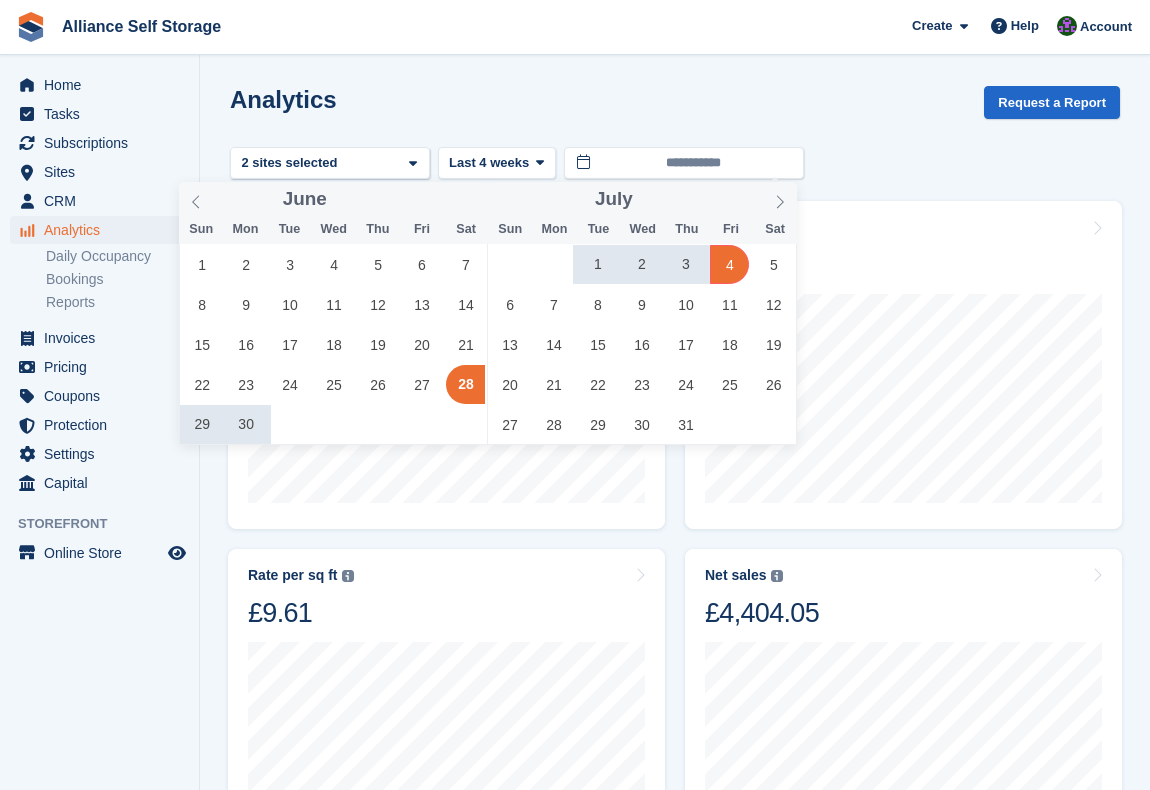 click on "4" at bounding box center (729, 264) 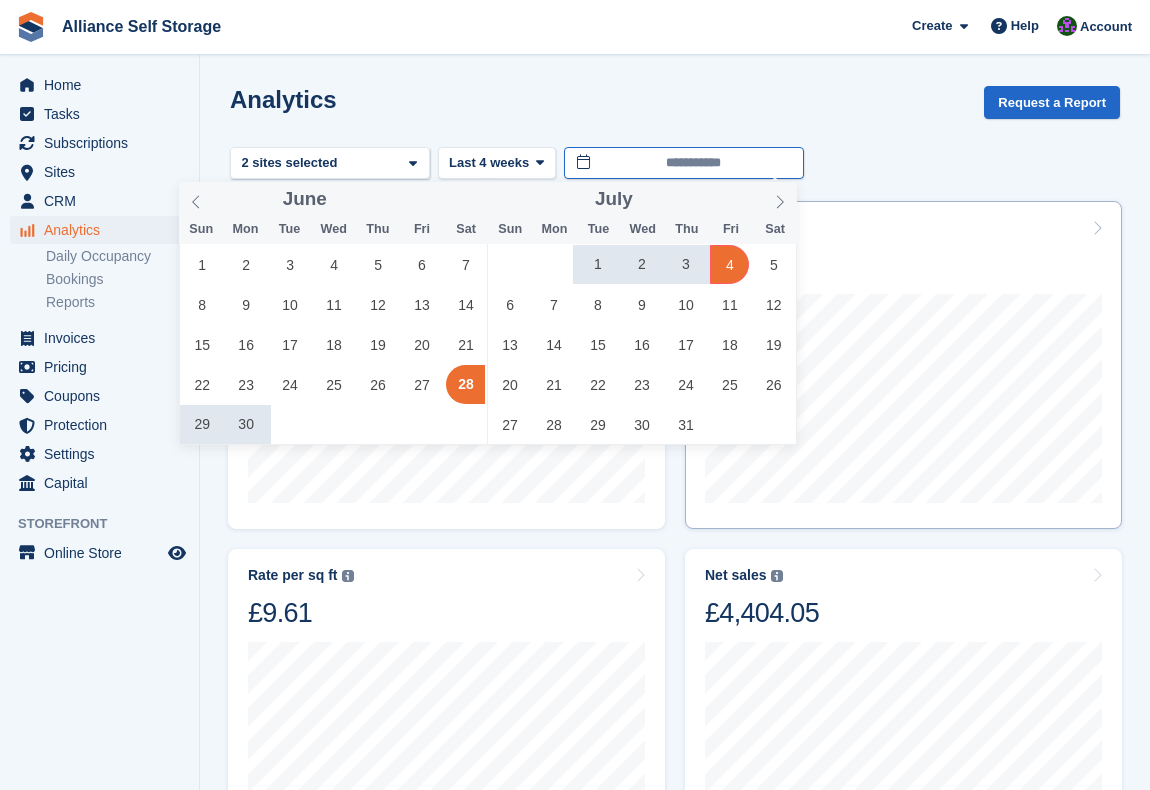 type on "**********" 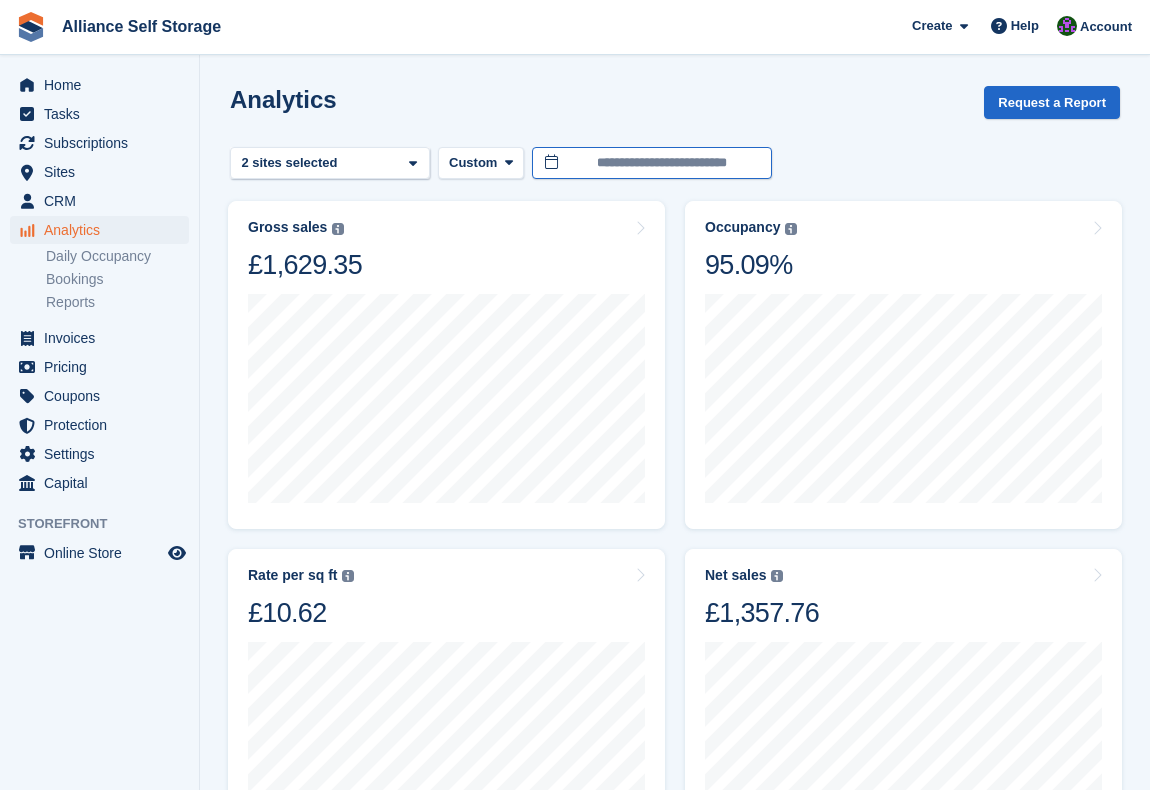 click on "**********" at bounding box center [652, 163] 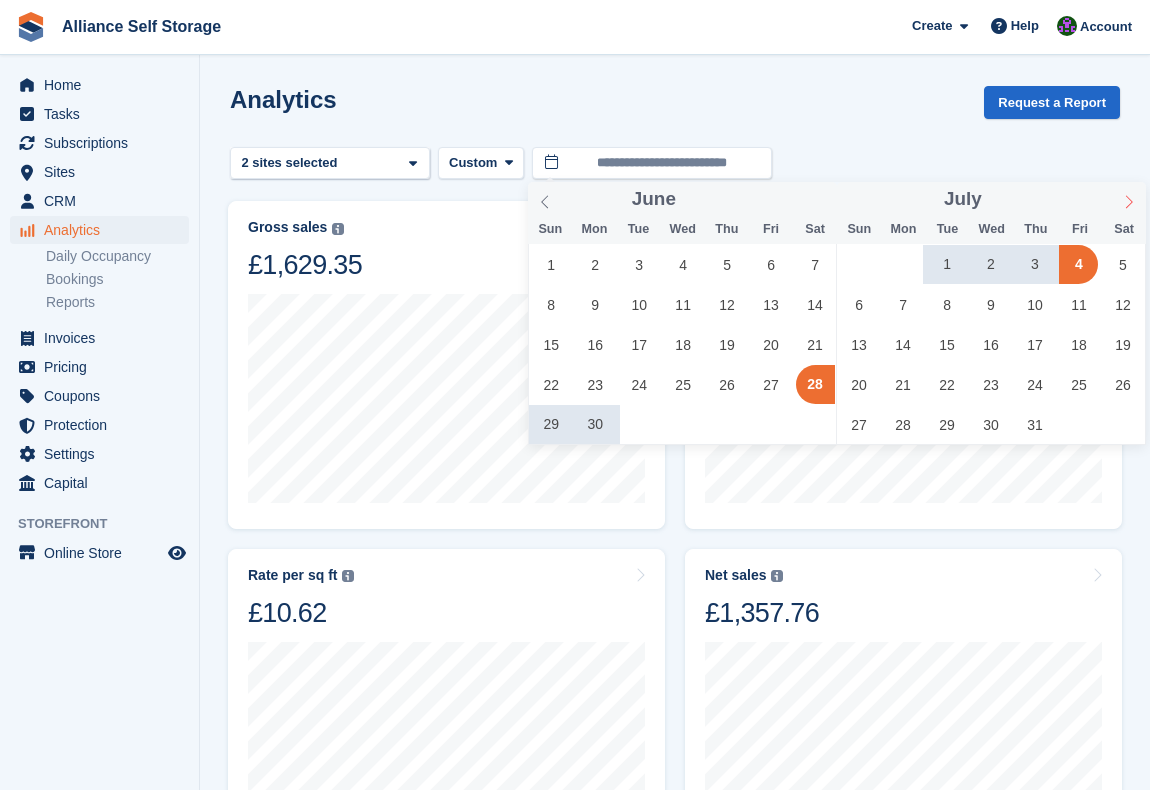 click 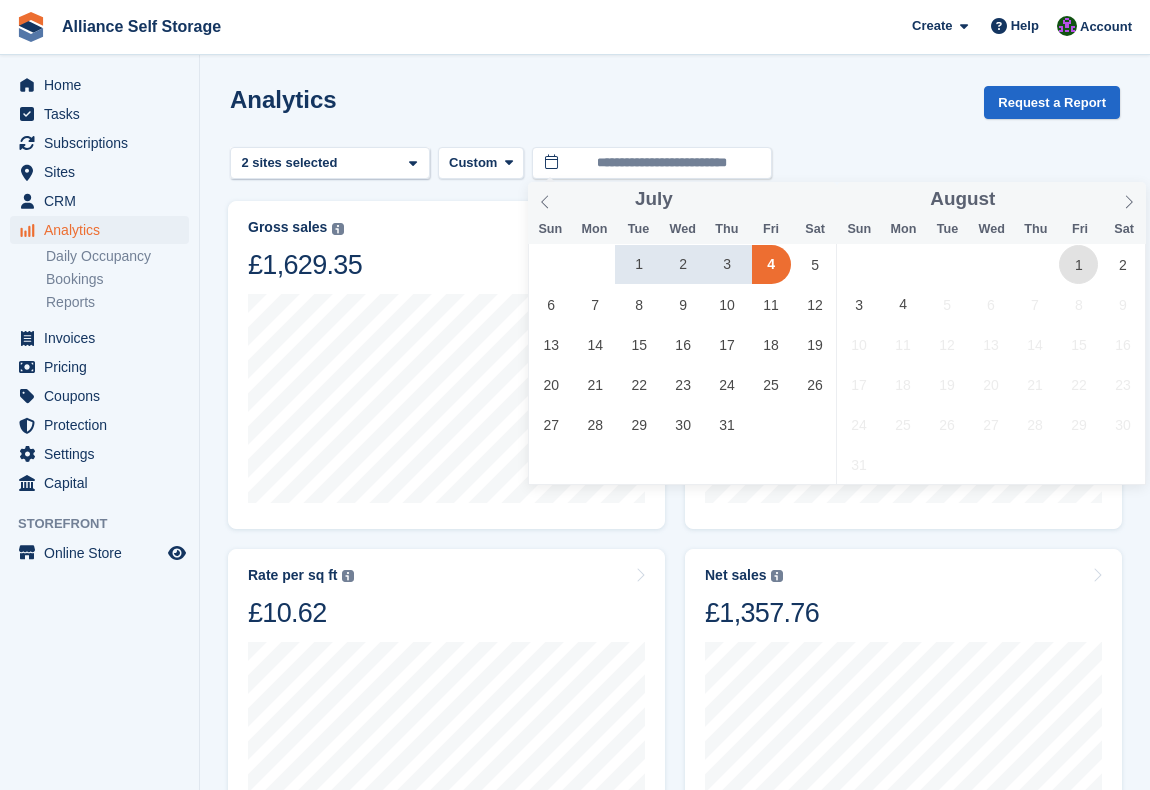 click on "1" at bounding box center [1078, 264] 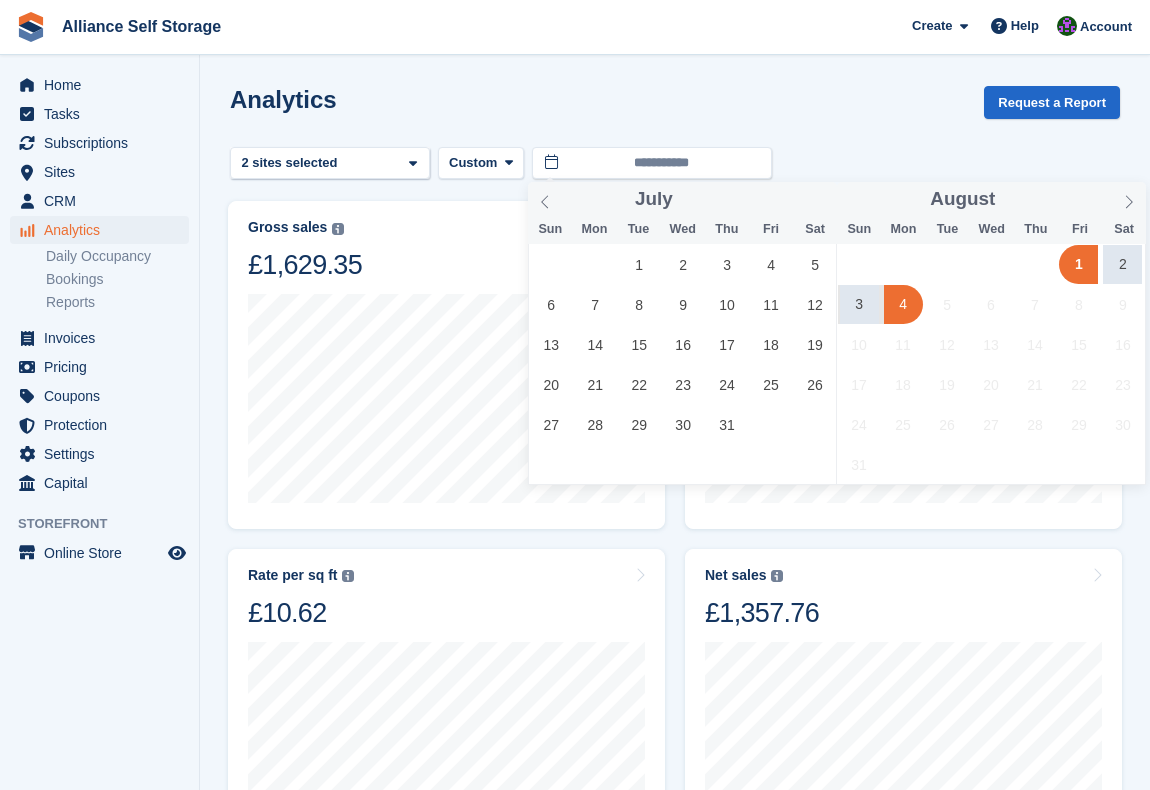 click on "4" at bounding box center (903, 304) 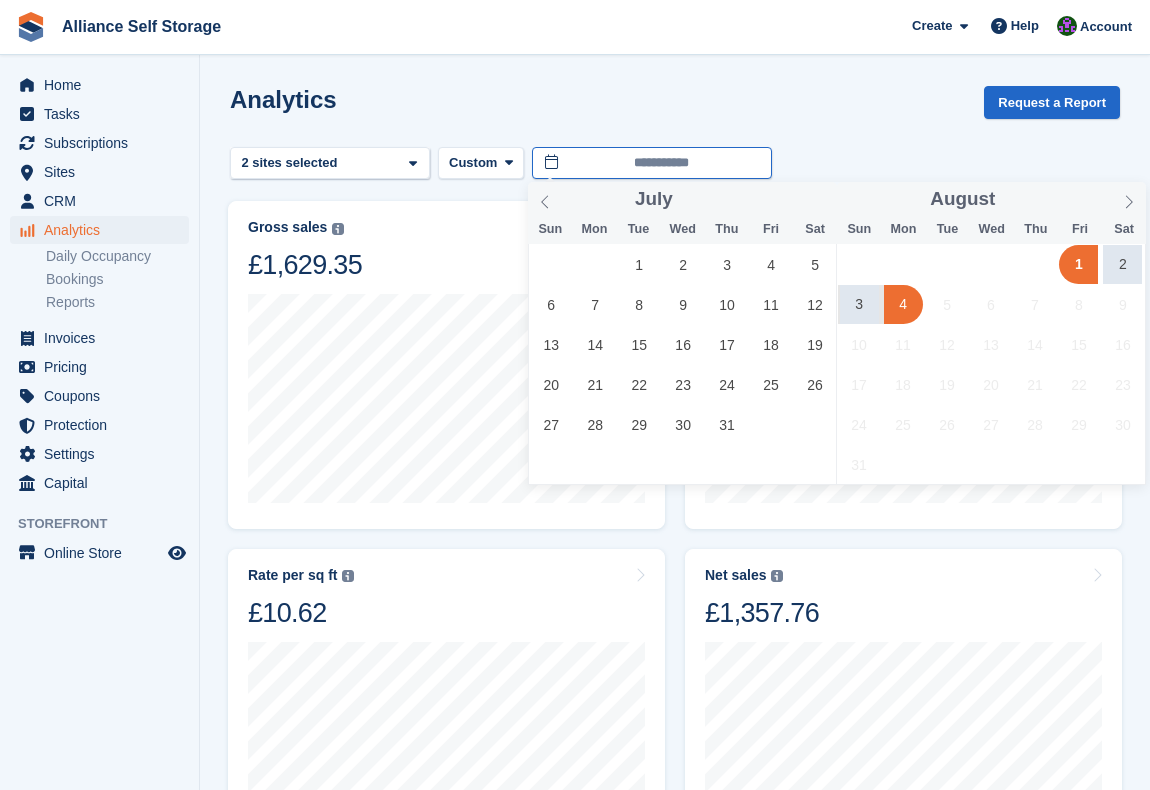 type on "**********" 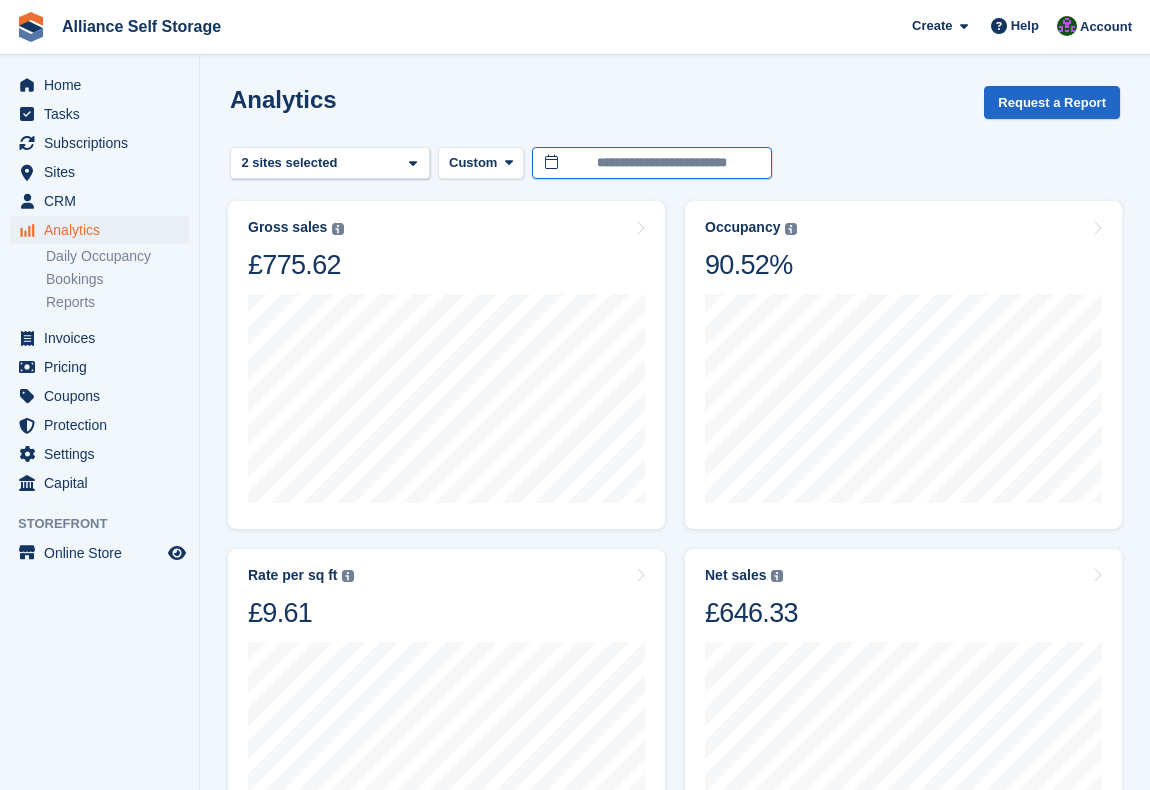 click on "Alliance Self Storage
Create
Subscription
Invoice
Contact
Deal
Discount
Page
Help
Chat Support
Submit a support request
Help Center
Get answers to Stora questions
What's New" at bounding box center [575, 1091] 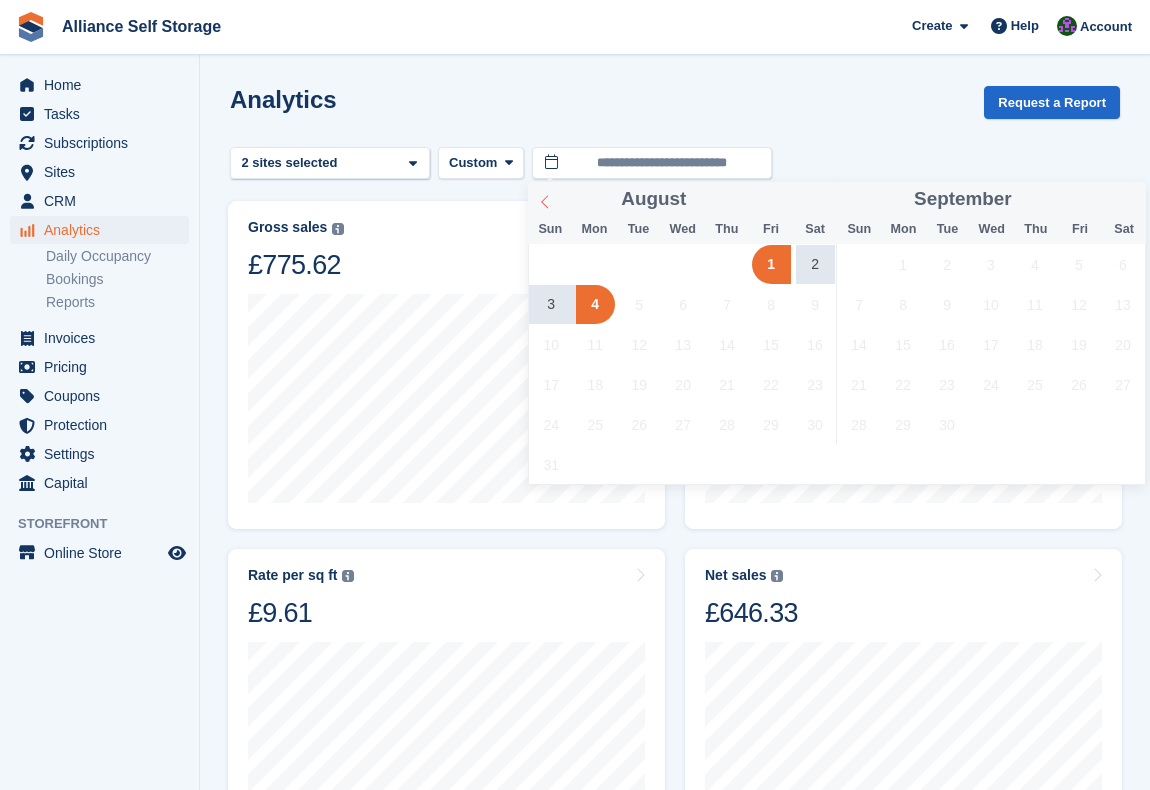 click 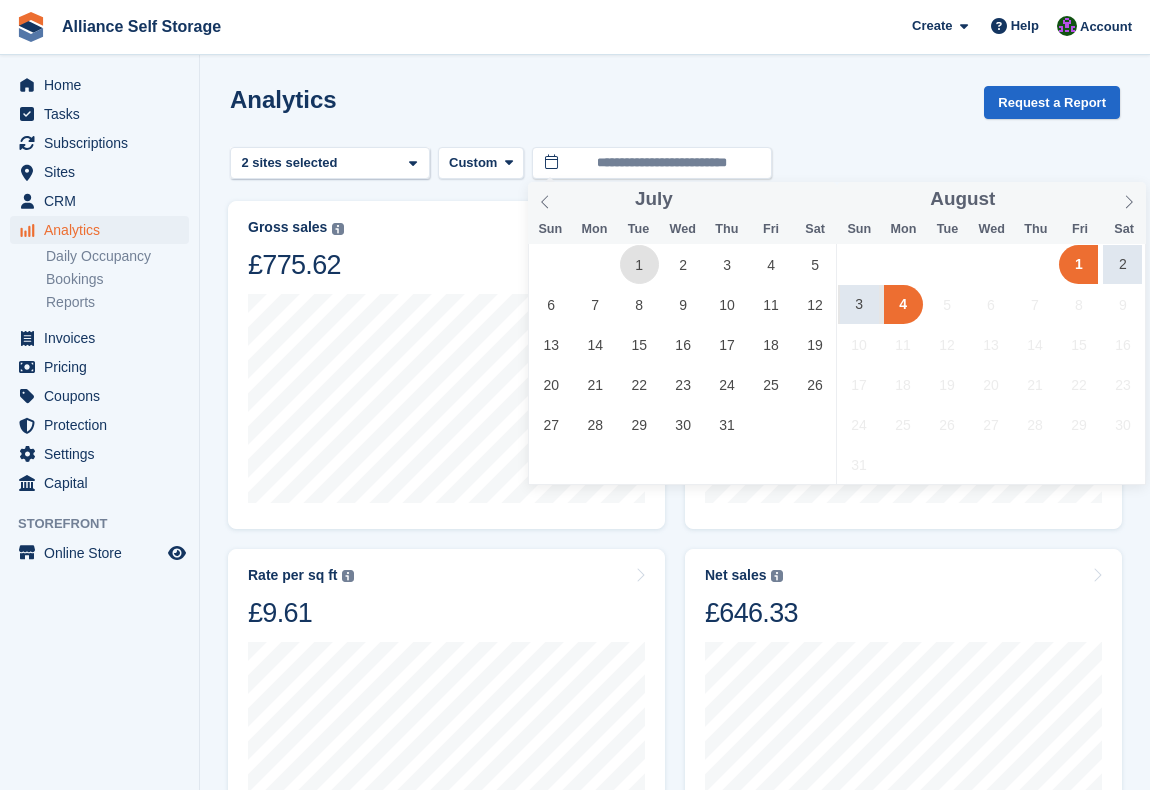 click on "1" at bounding box center (639, 264) 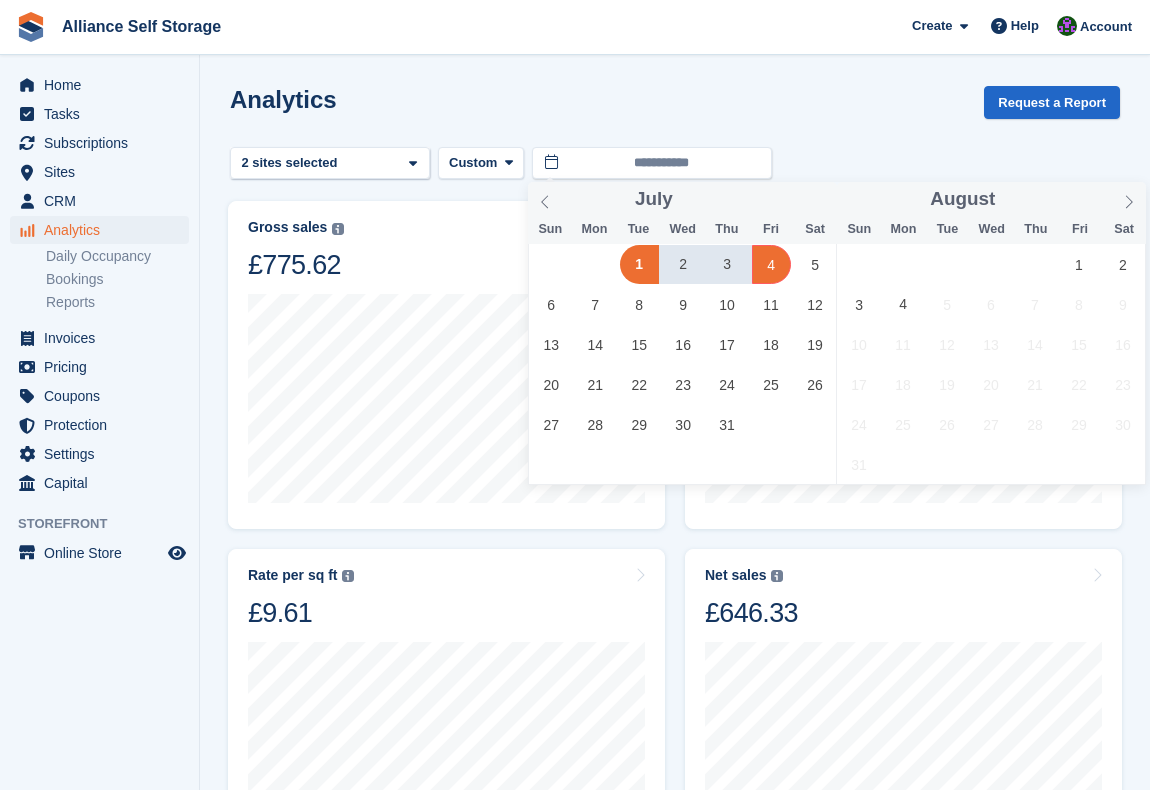 click on "4" at bounding box center (771, 264) 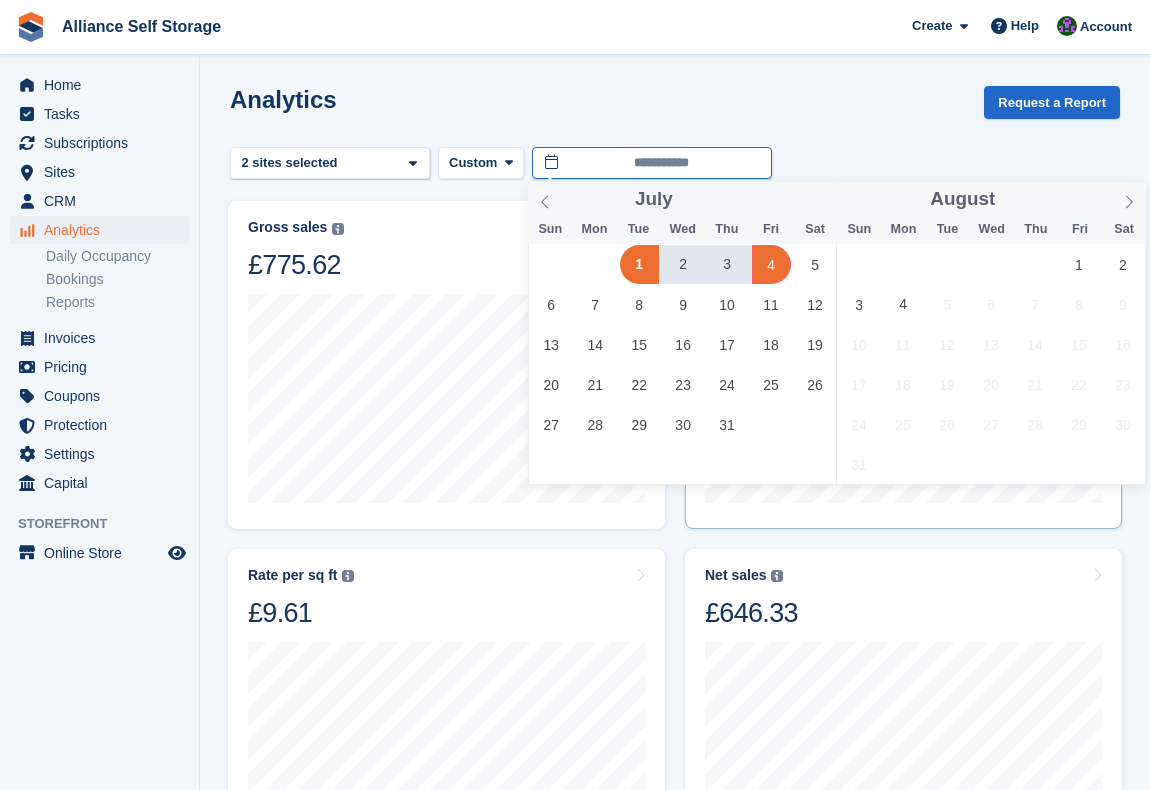 type on "**********" 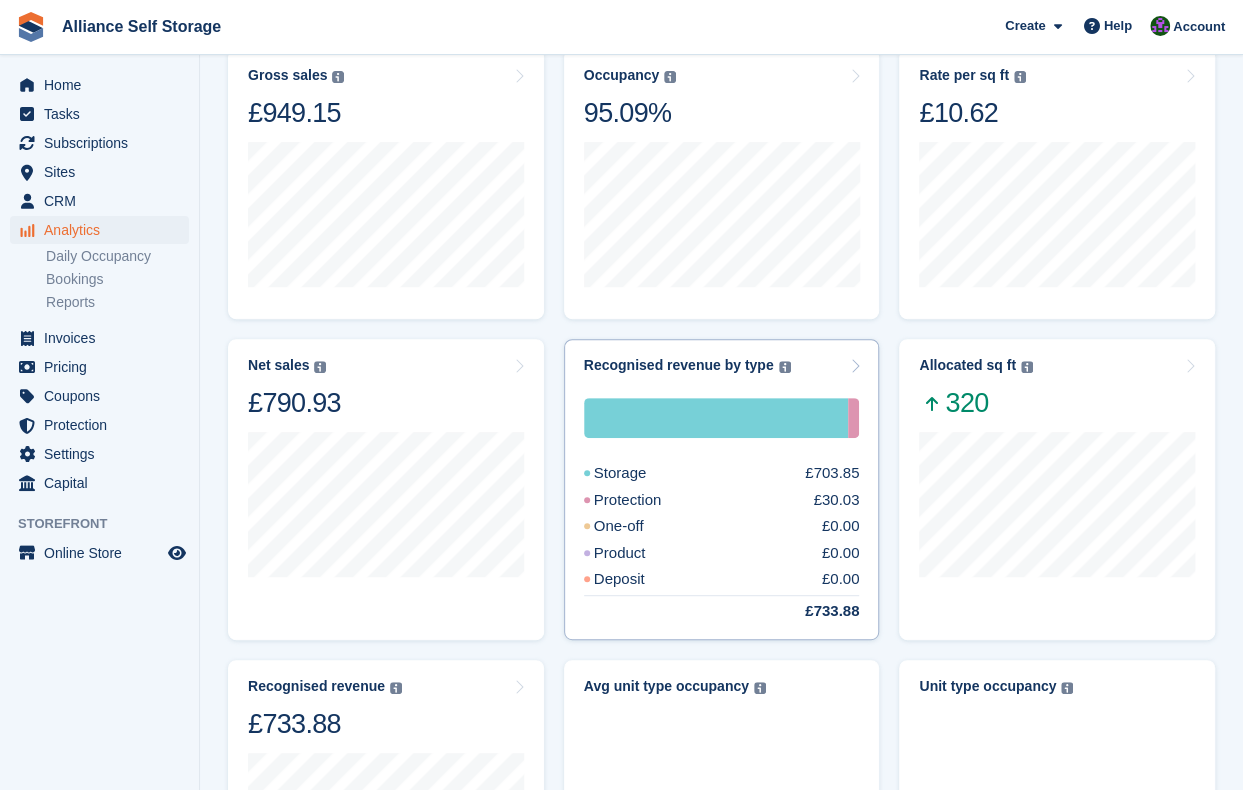 scroll, scrollTop: 0, scrollLeft: 0, axis: both 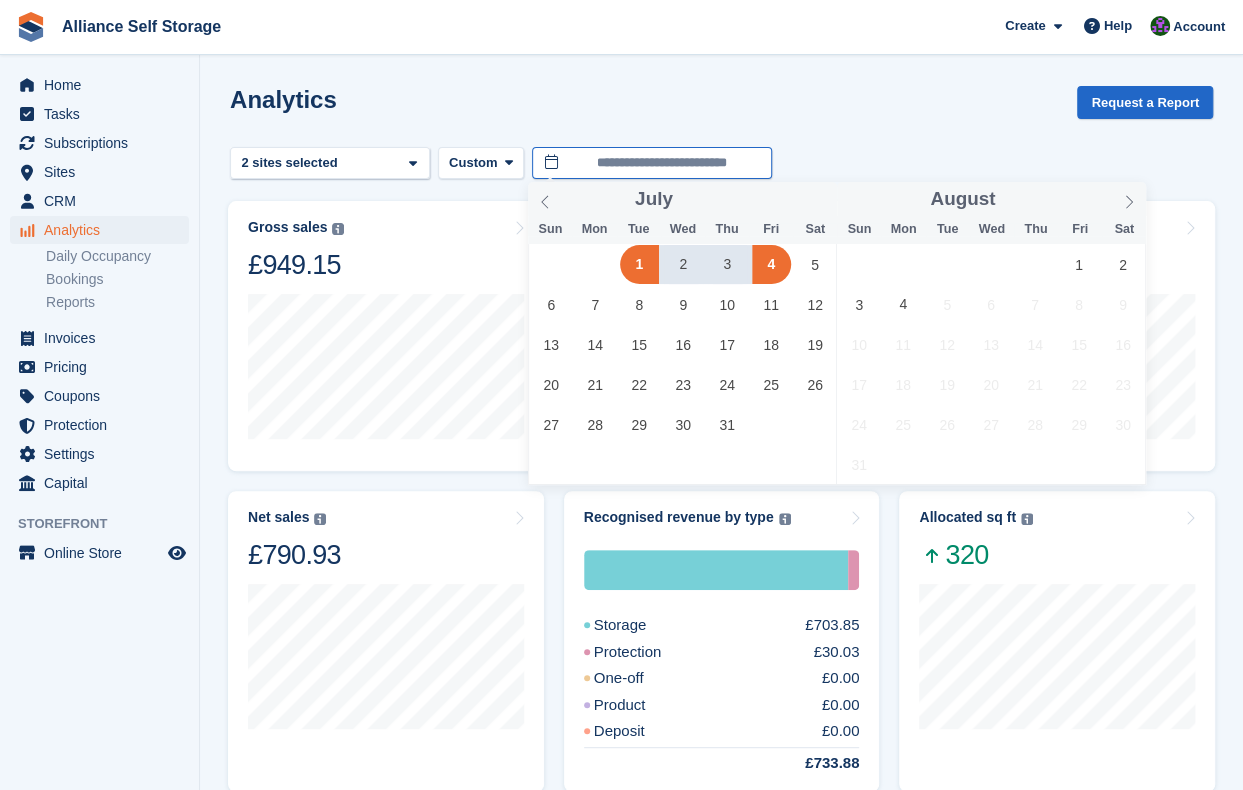 click on "Alliance Self Storage
Create
Subscription
Invoice
Contact
Deal
Discount
Page
Help
Chat Support
Submit a support request
Help Center
Get answers to Stora questions
What's New" at bounding box center (621, 730) 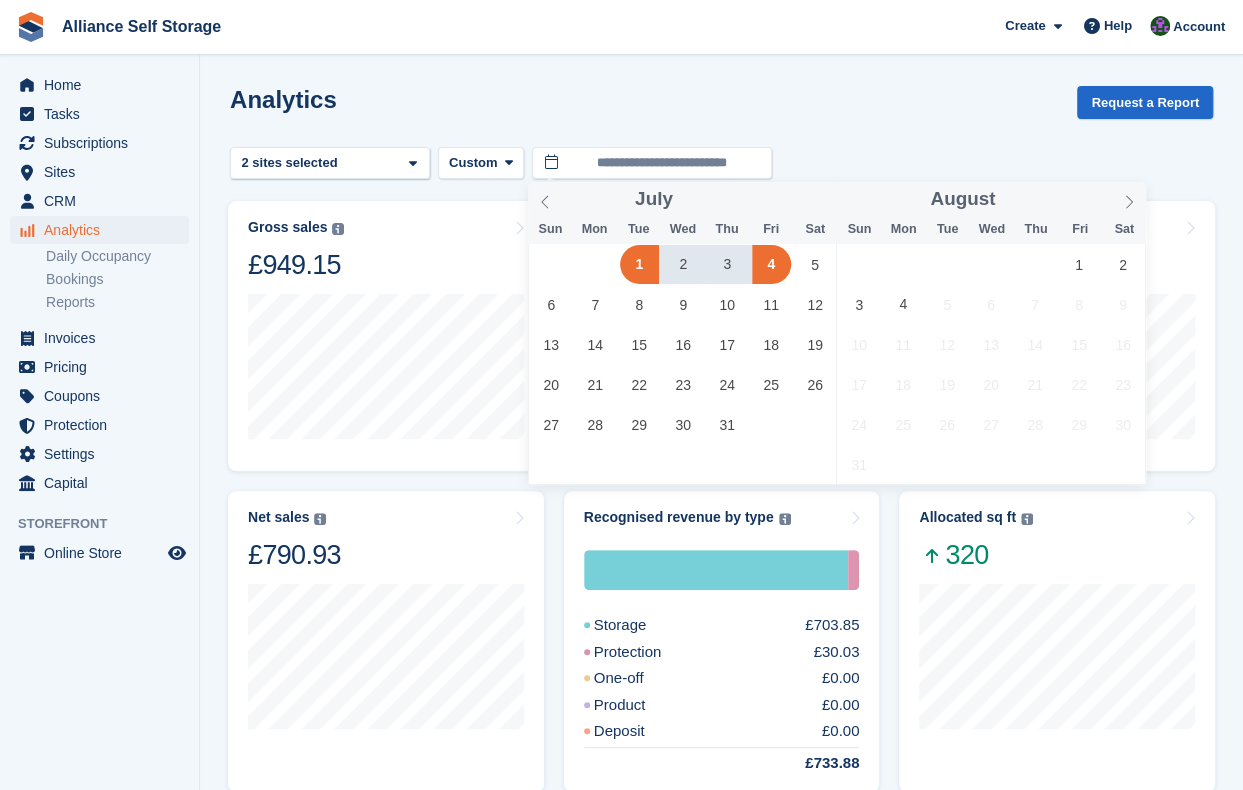 click on "1" at bounding box center [639, 264] 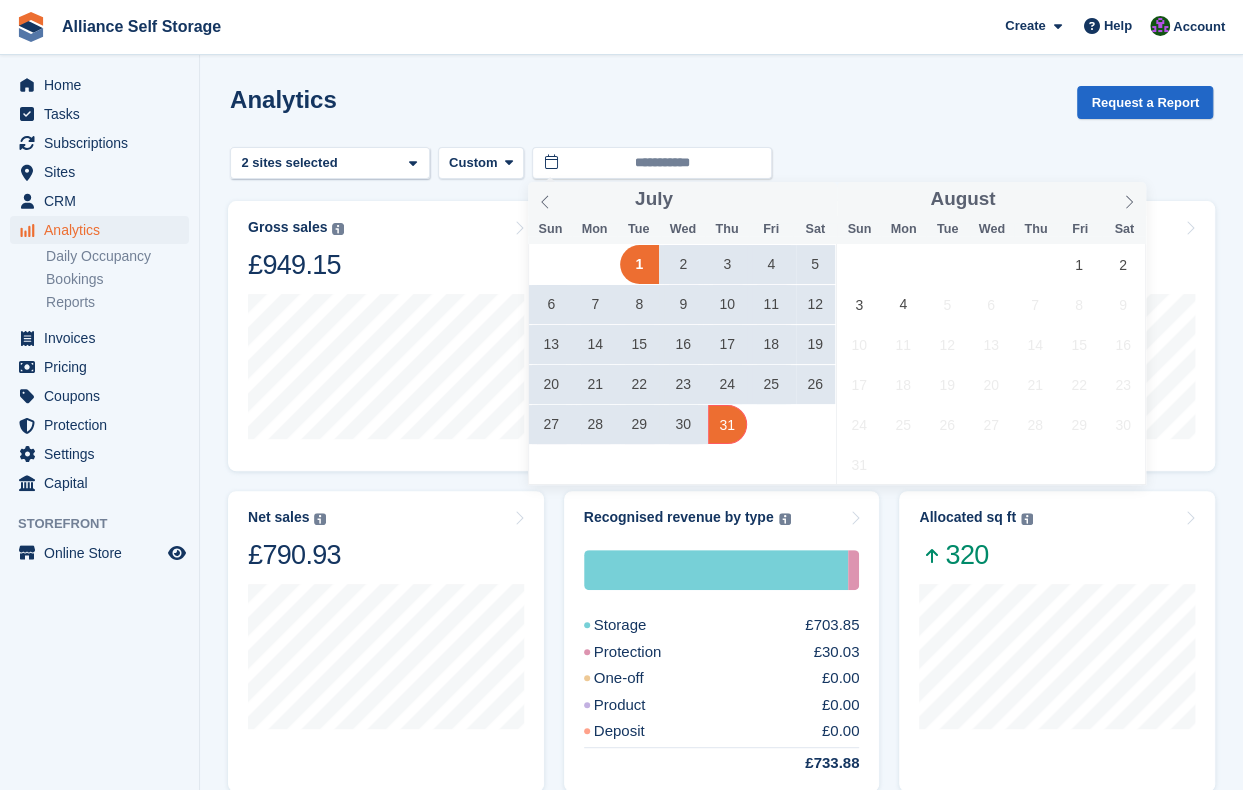 click on "31" at bounding box center [727, 424] 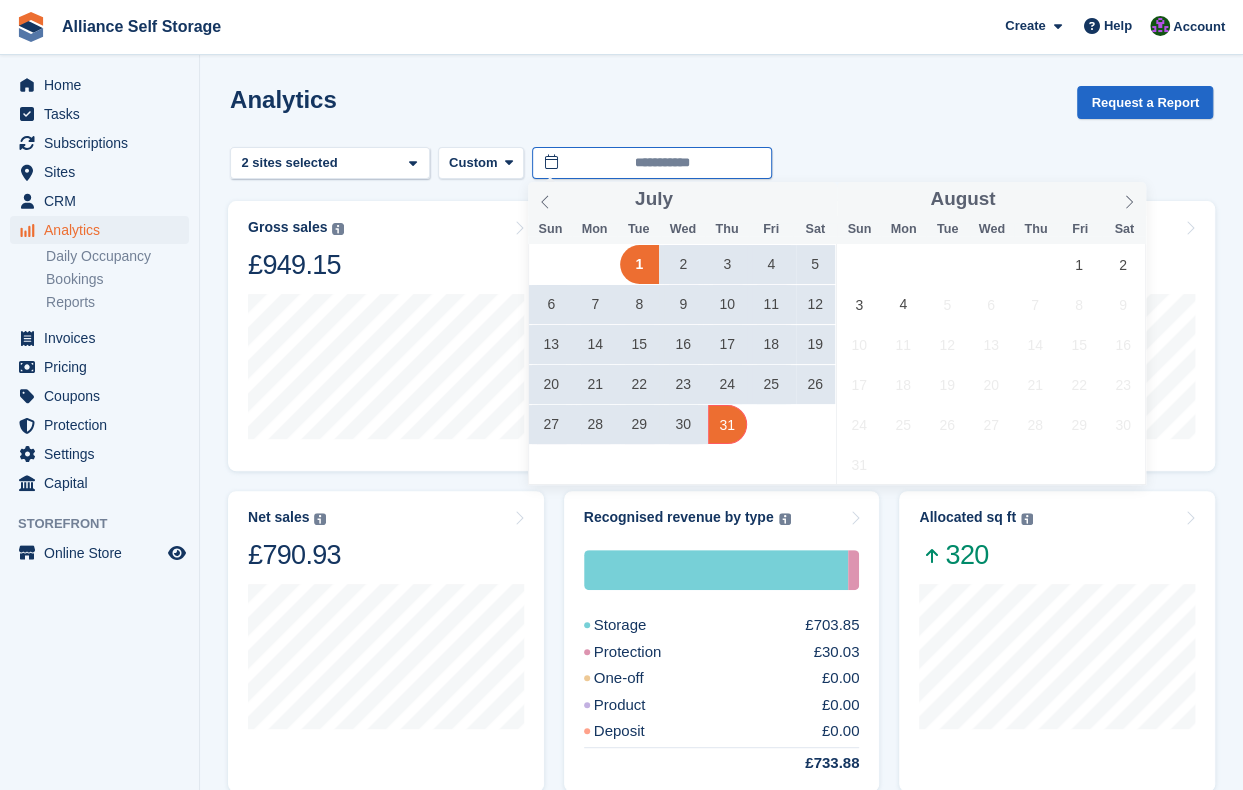 type on "**********" 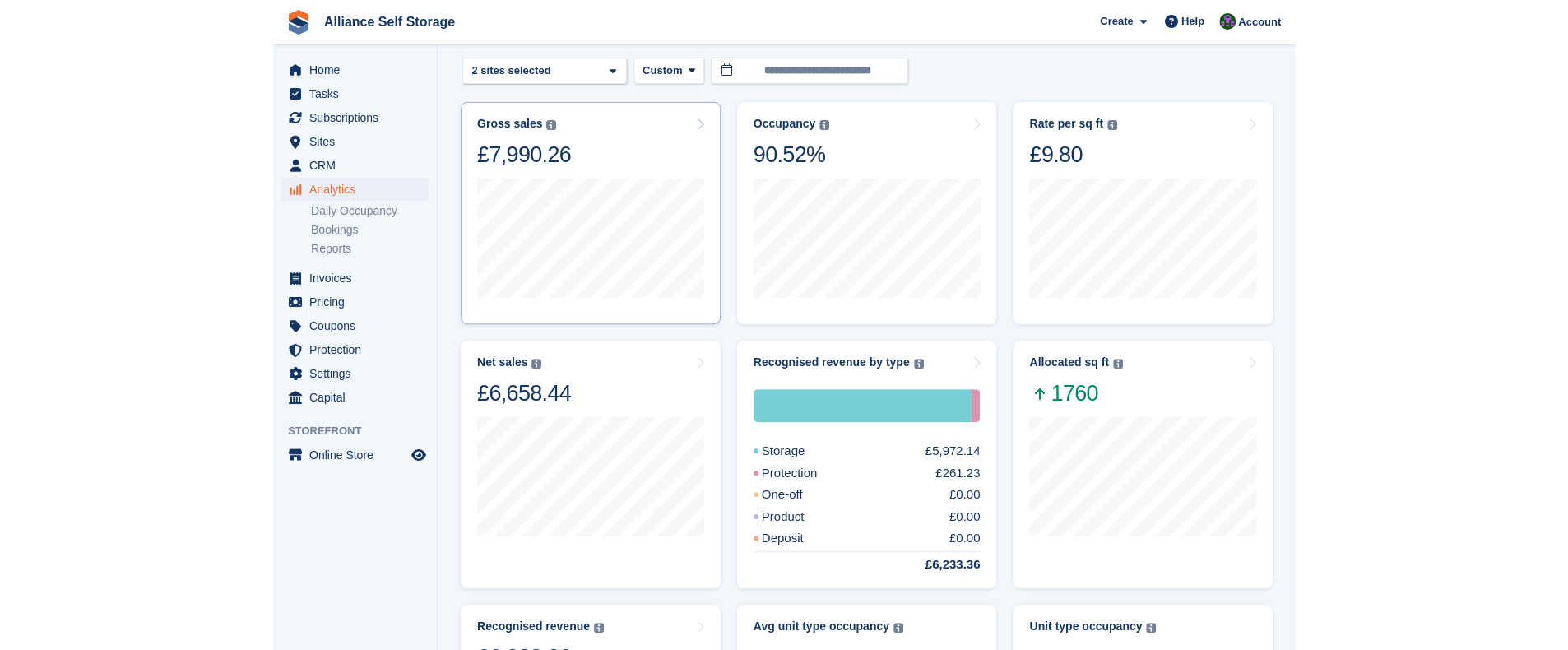 scroll, scrollTop: 0, scrollLeft: 0, axis: both 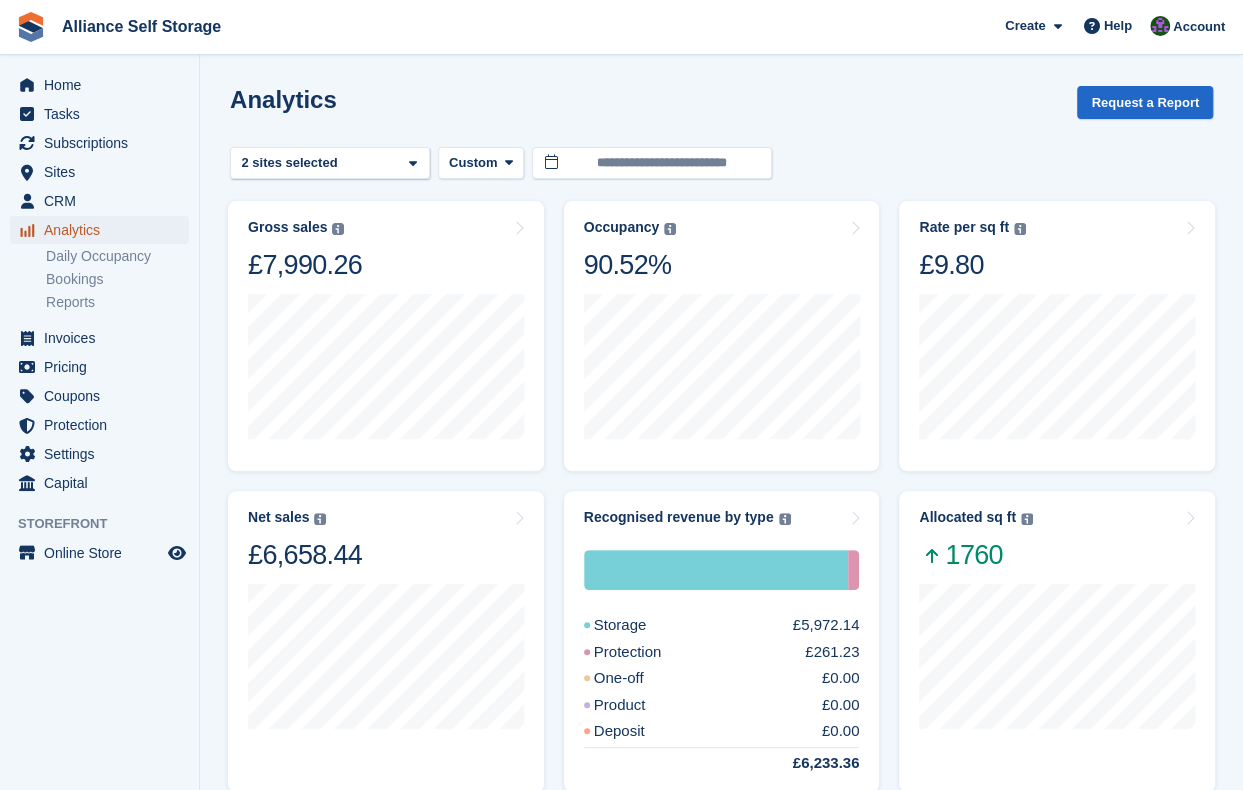 click on "Analytics" at bounding box center (104, 230) 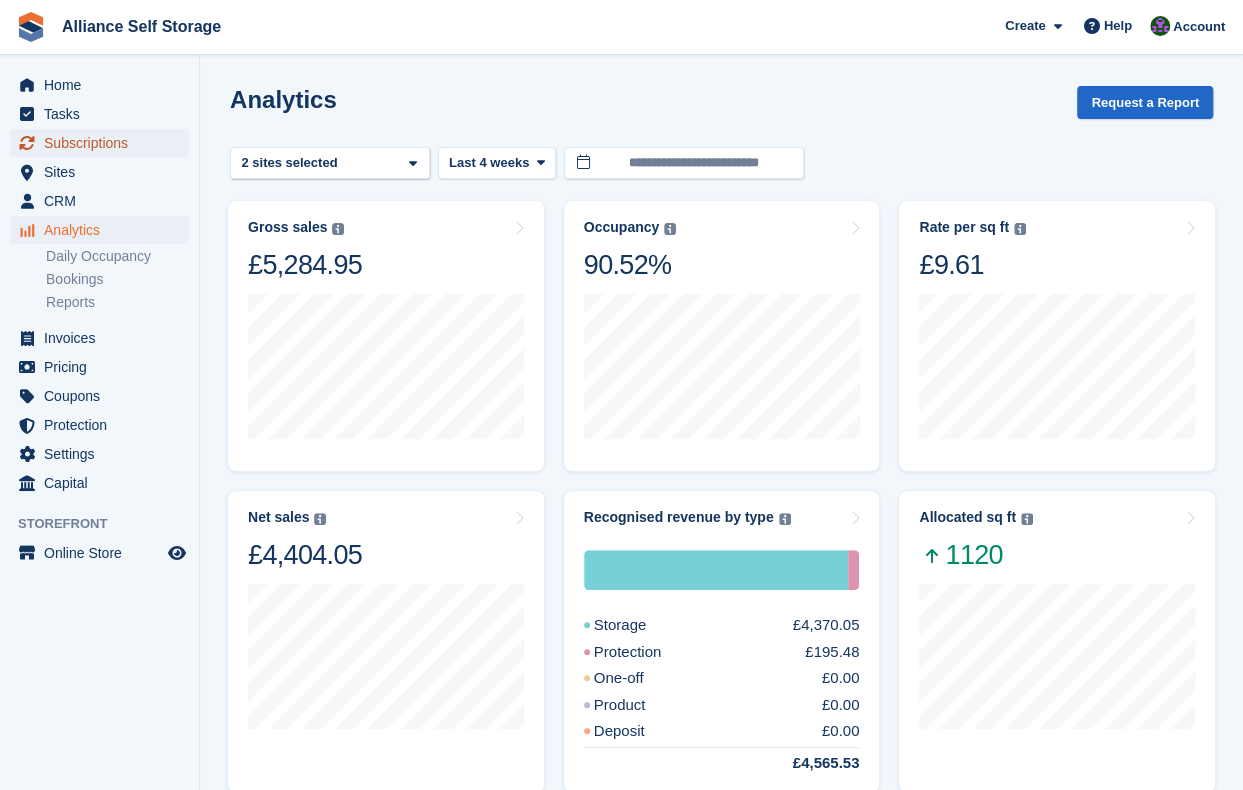 click on "Subscriptions" at bounding box center [104, 143] 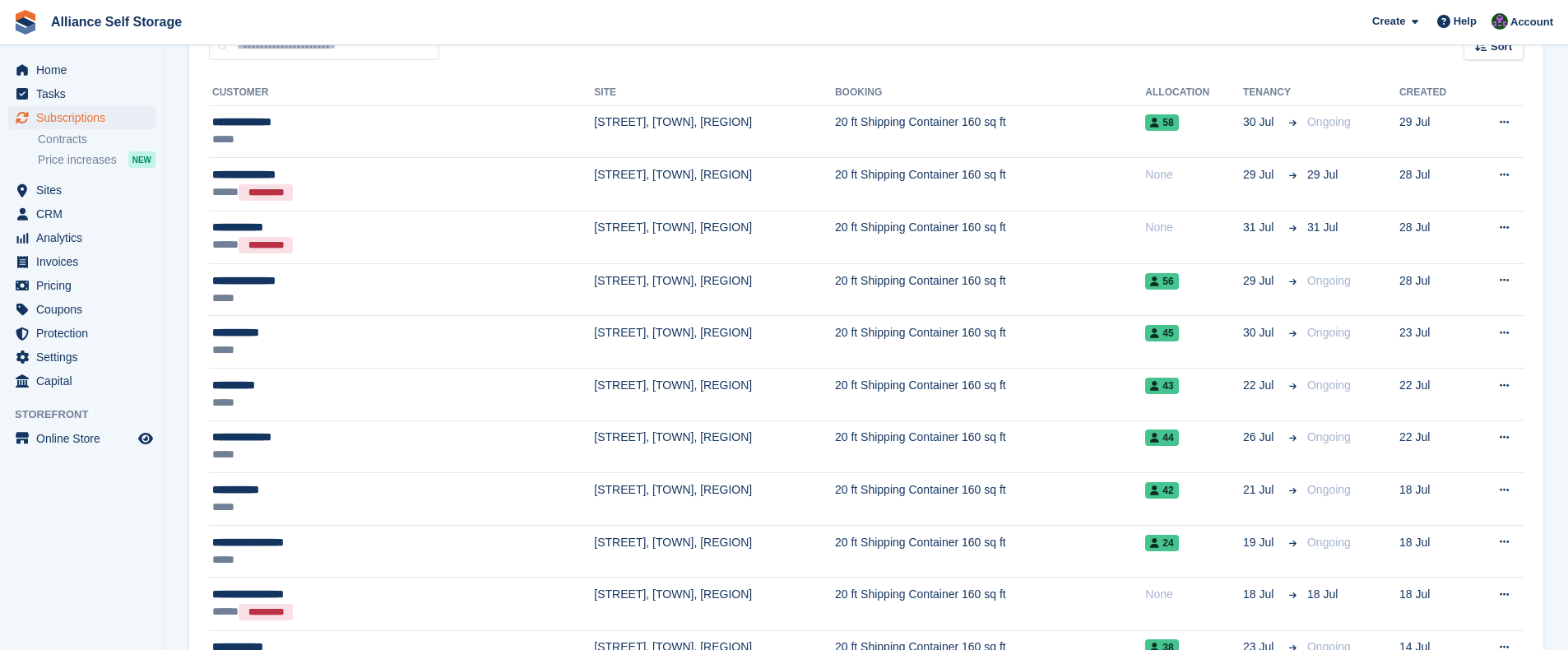 scroll, scrollTop: 165, scrollLeft: 0, axis: vertical 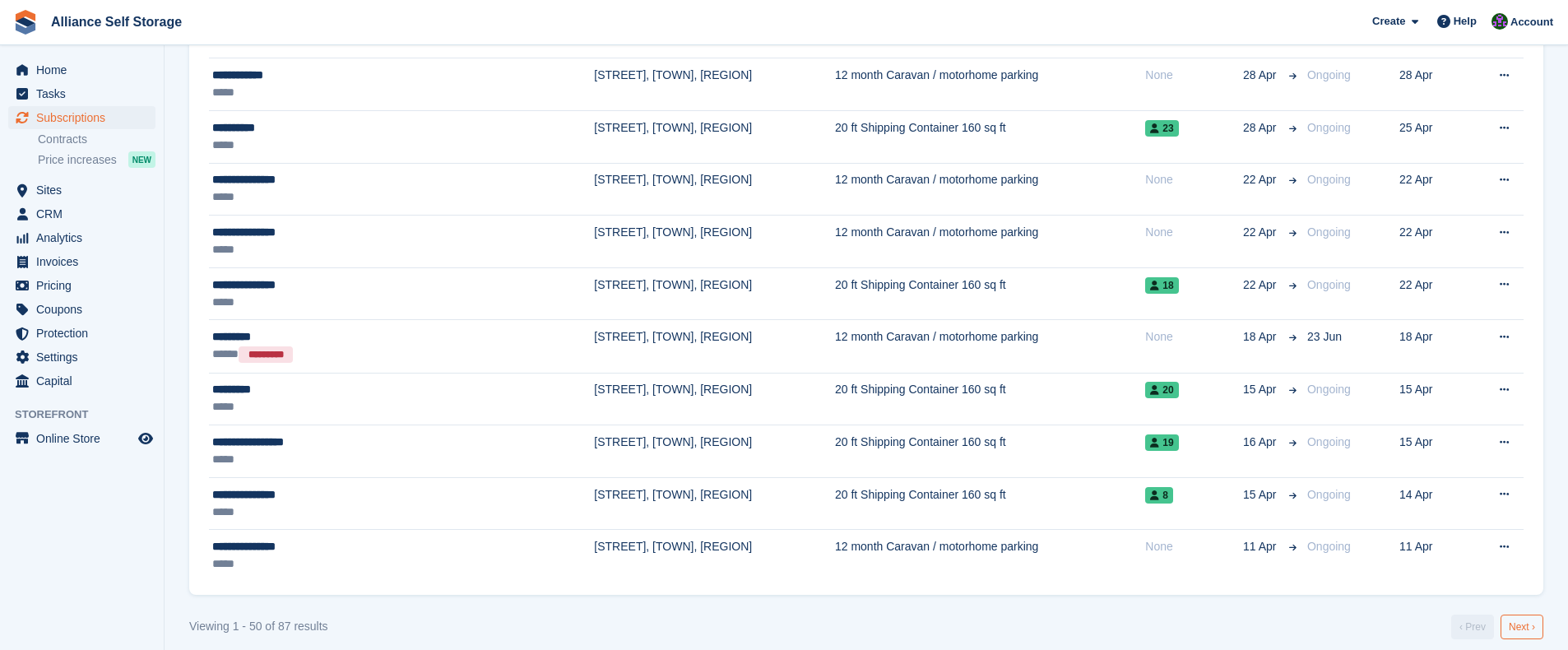 click on "Next ›" at bounding box center (1522, 627) 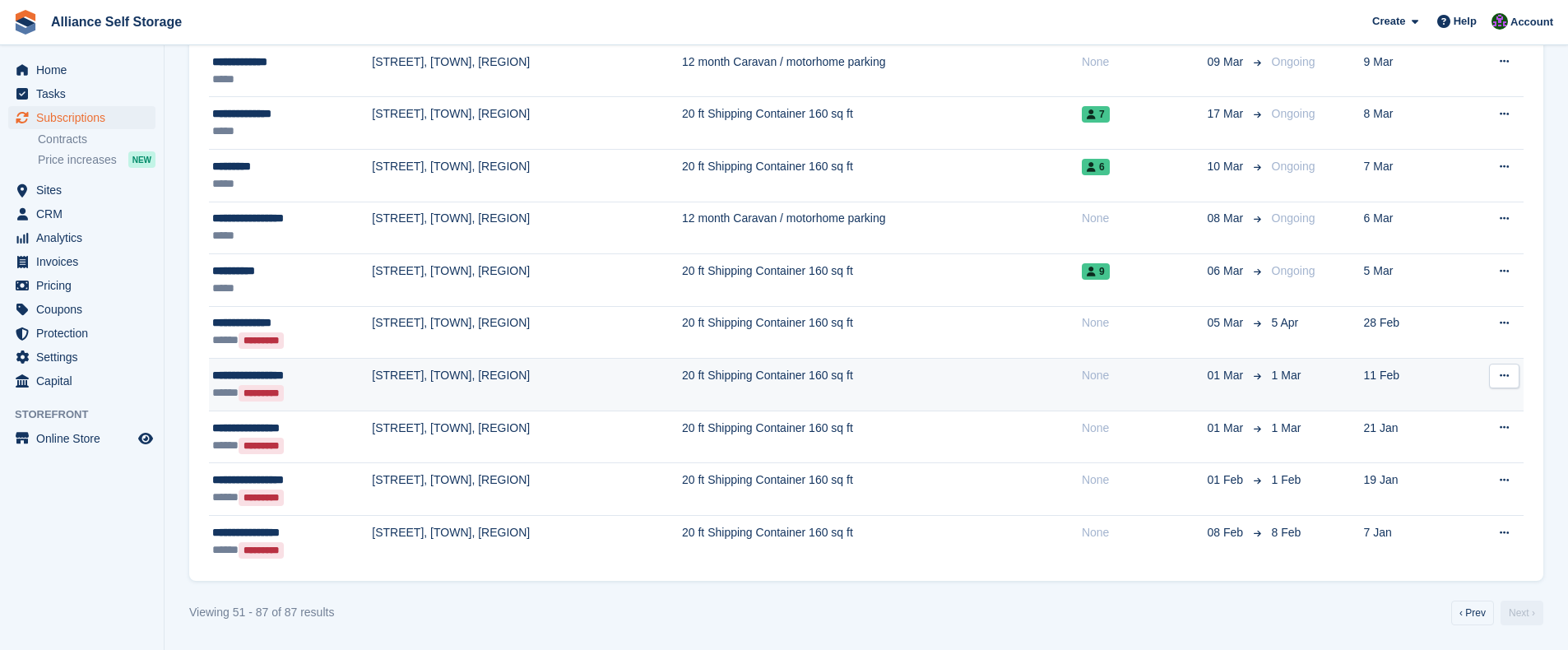 scroll, scrollTop: 1638, scrollLeft: 0, axis: vertical 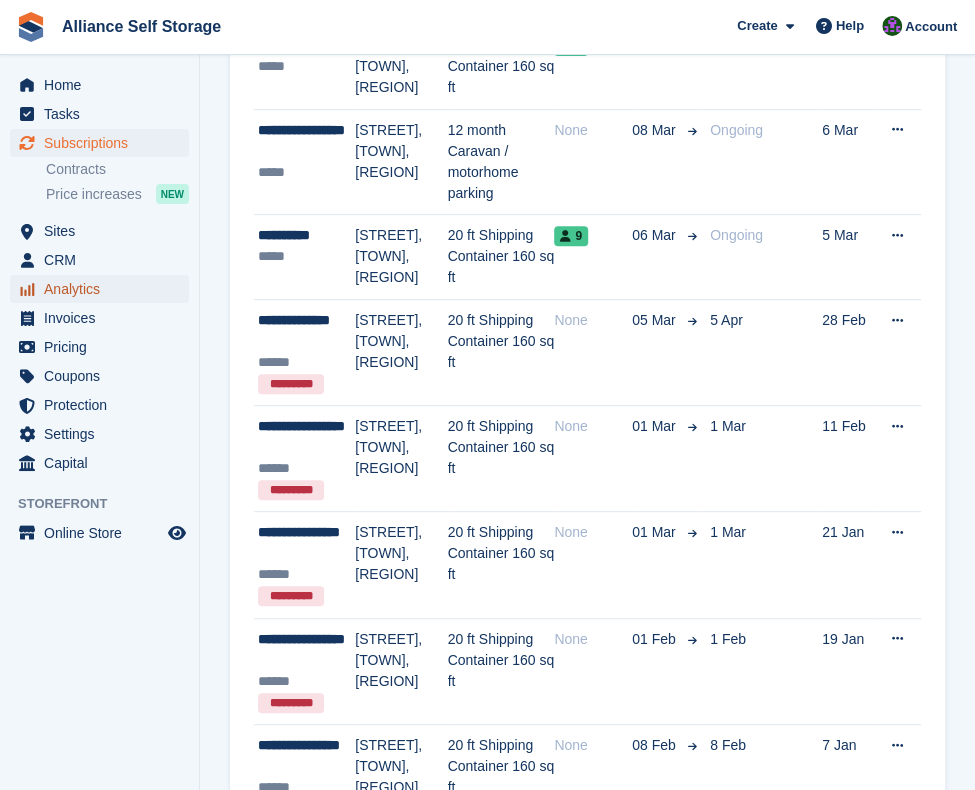 click on "Analytics" at bounding box center (104, 289) 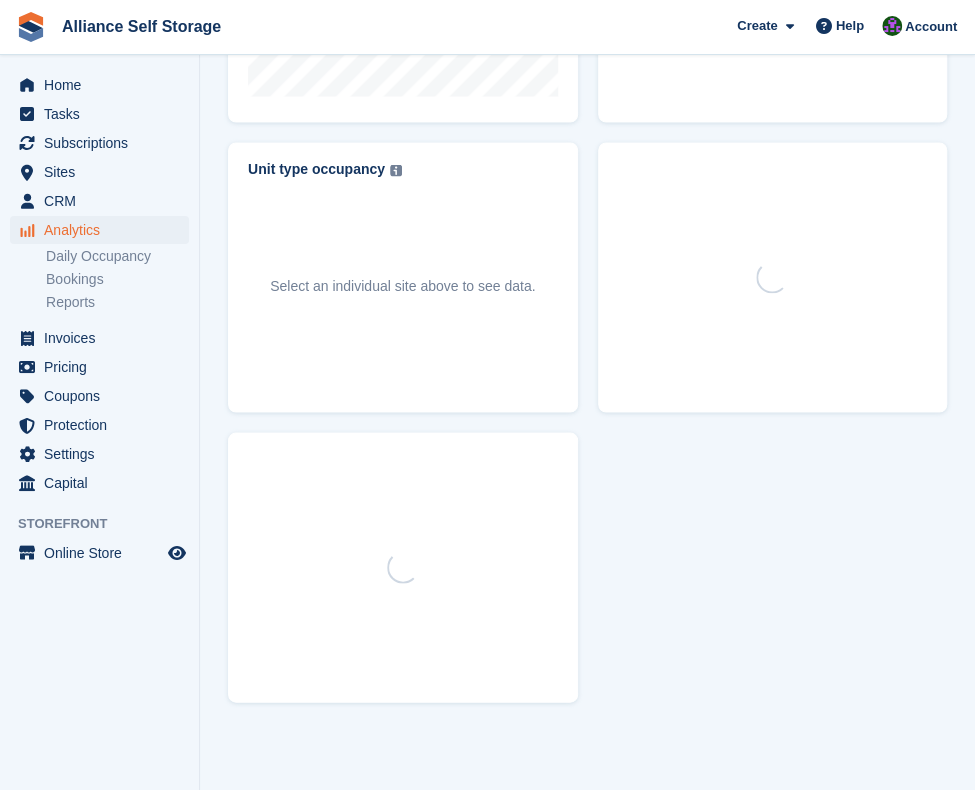 scroll, scrollTop: 0, scrollLeft: 0, axis: both 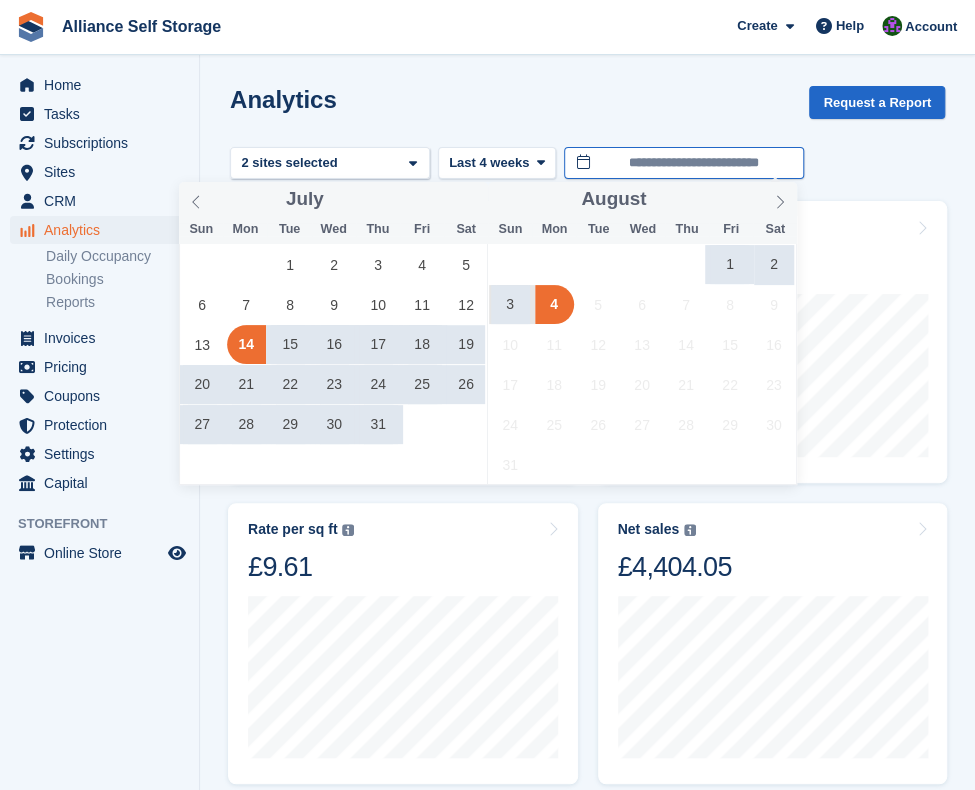 click on "**********" at bounding box center (684, 163) 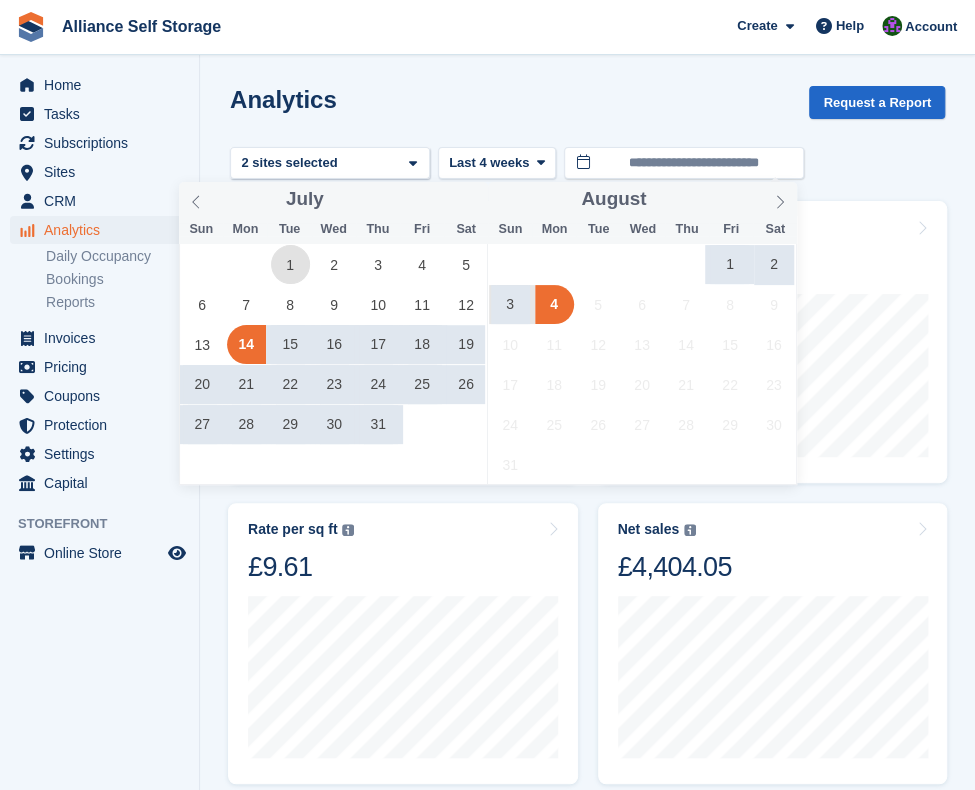 click on "1" at bounding box center (290, 264) 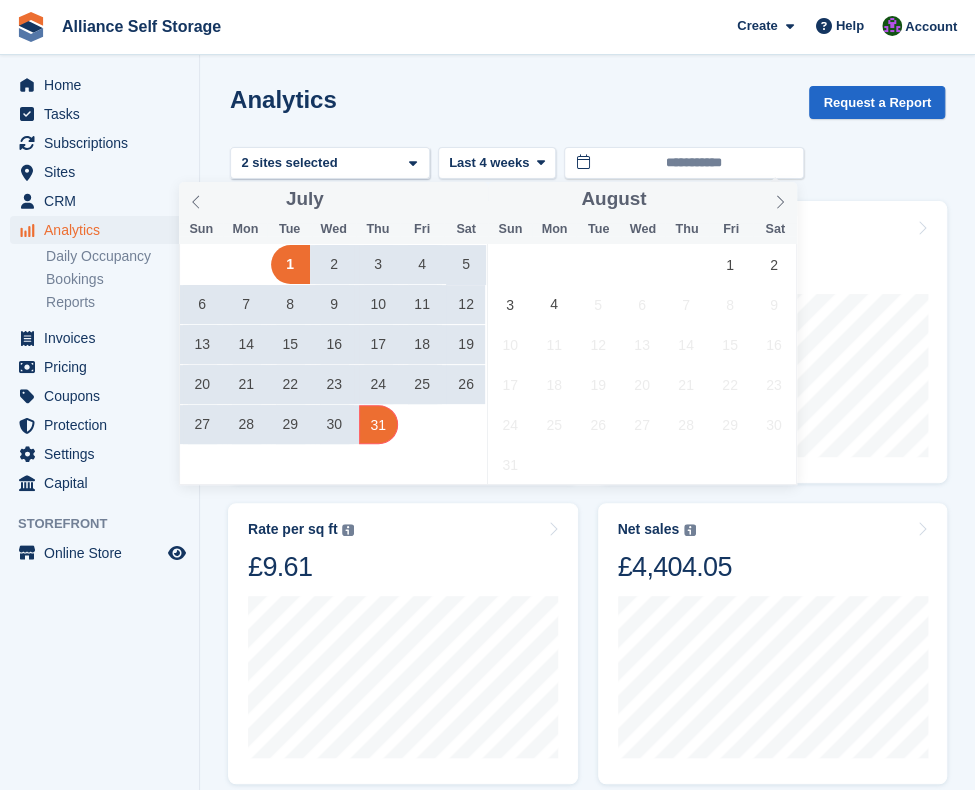 click on "31" at bounding box center [378, 424] 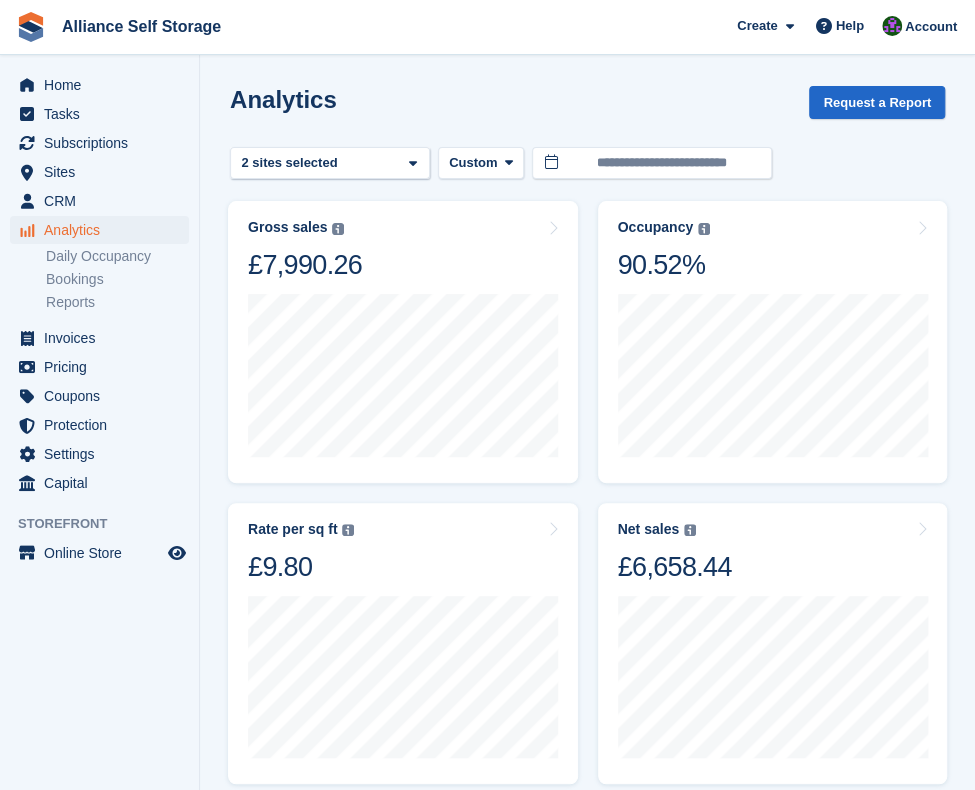click on "**********" at bounding box center (587, 1035) 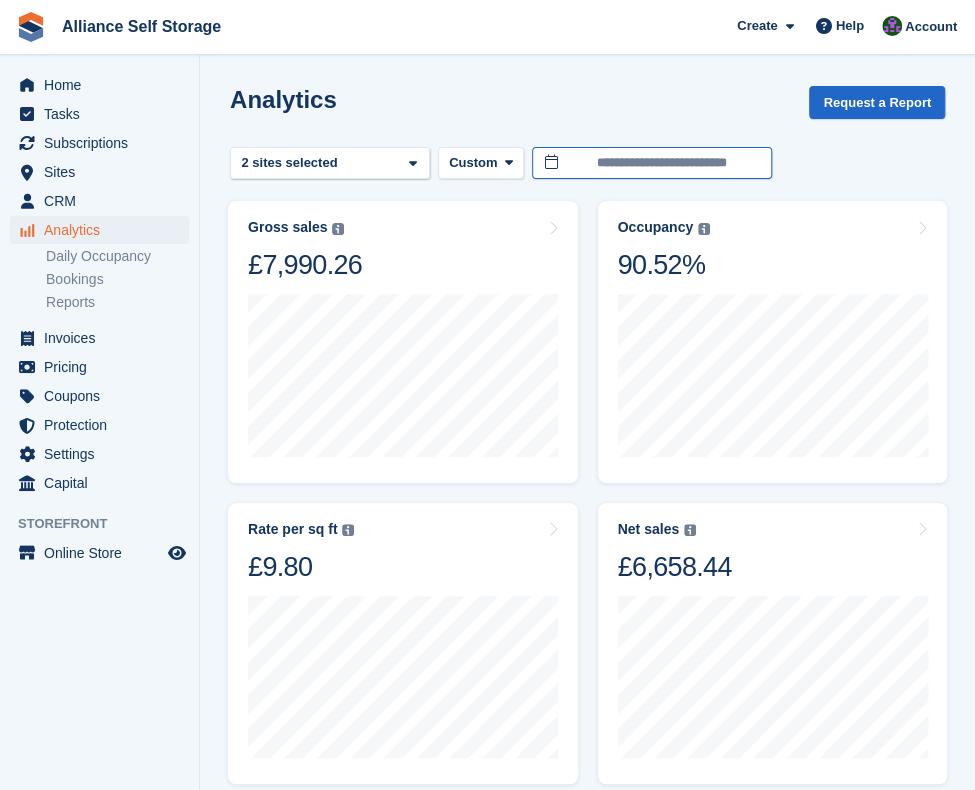 click on "**********" at bounding box center [652, 163] 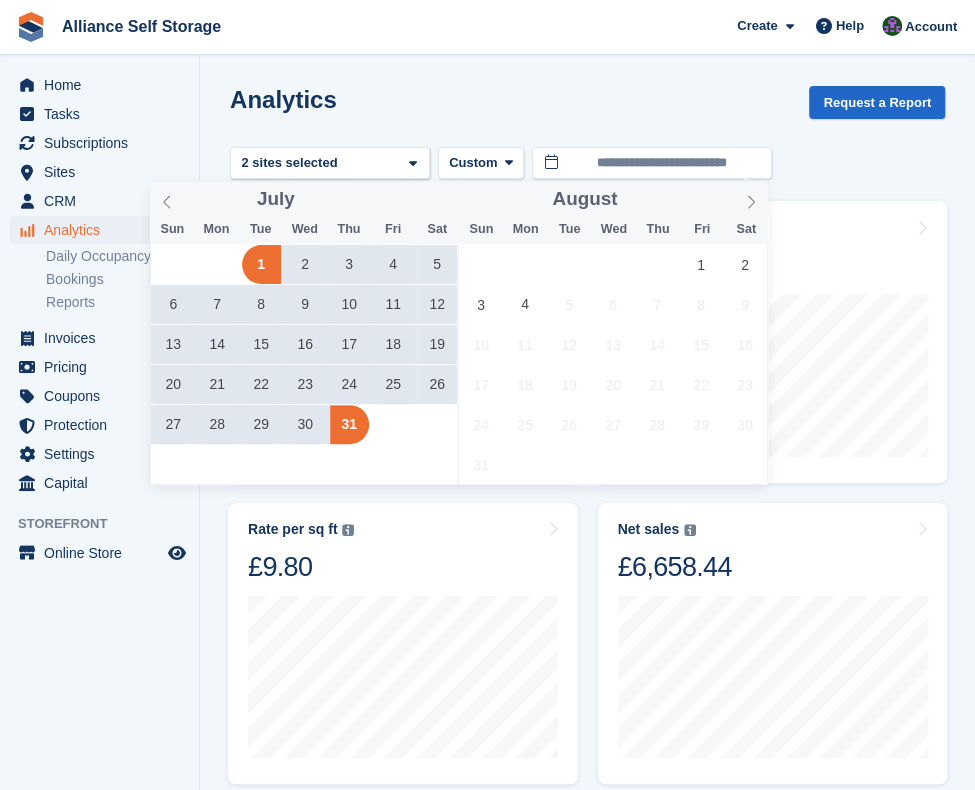 drag, startPoint x: 169, startPoint y: 203, endPoint x: 194, endPoint y: 213, distance: 26.925823 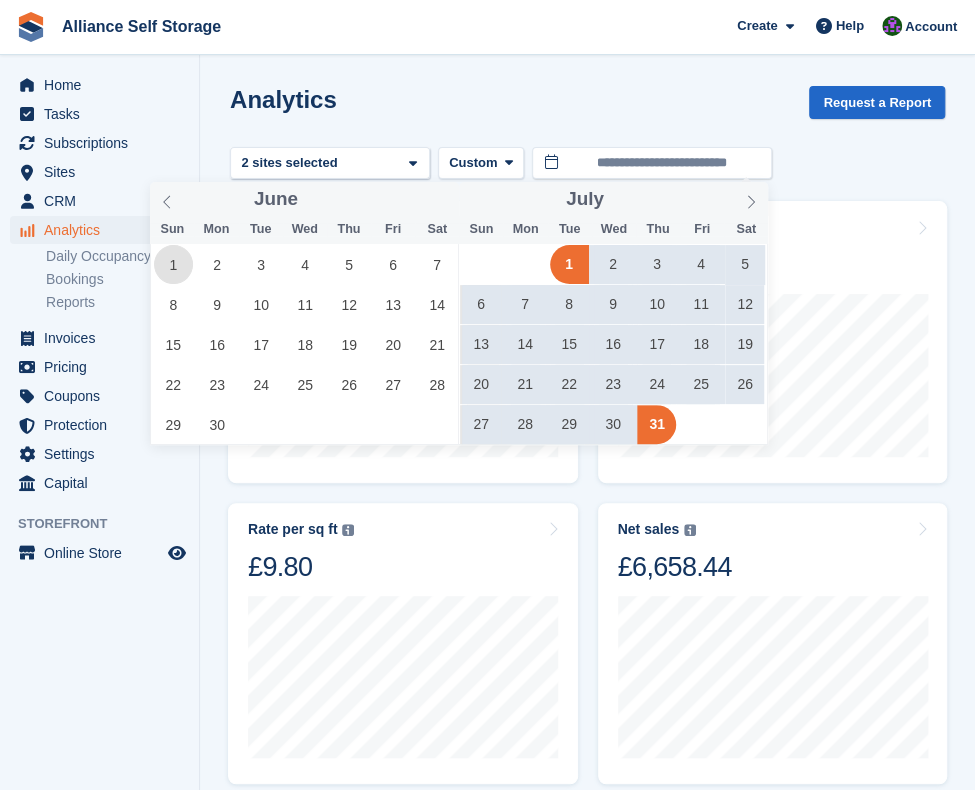 click on "1" at bounding box center (173, 264) 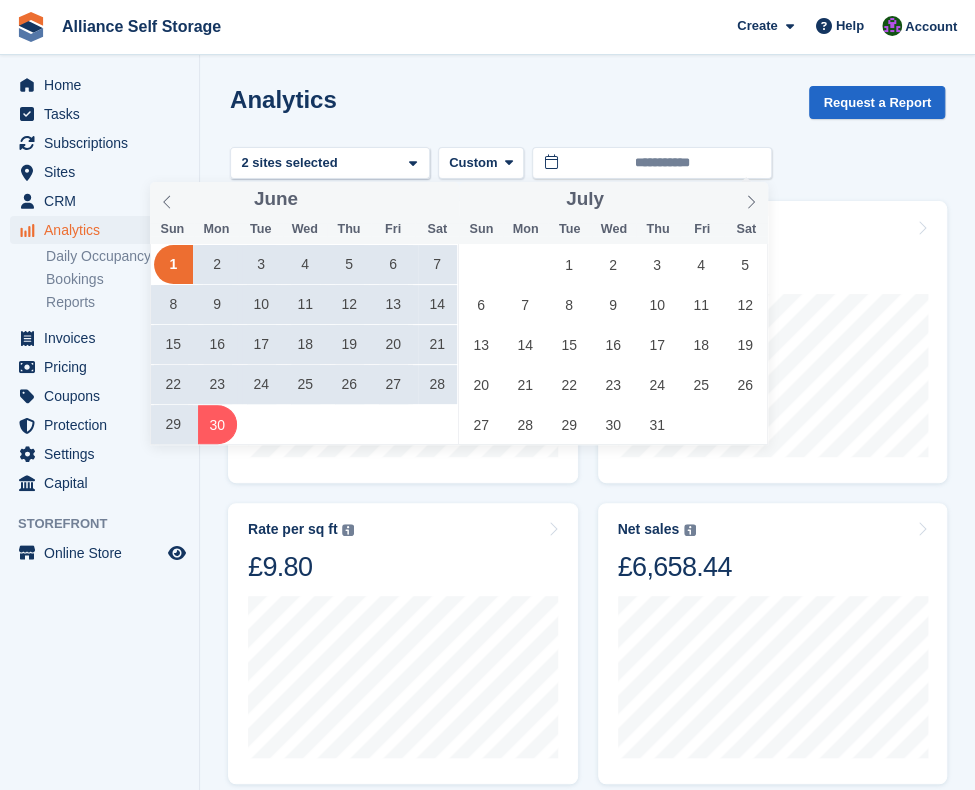 click on "30" at bounding box center [217, 424] 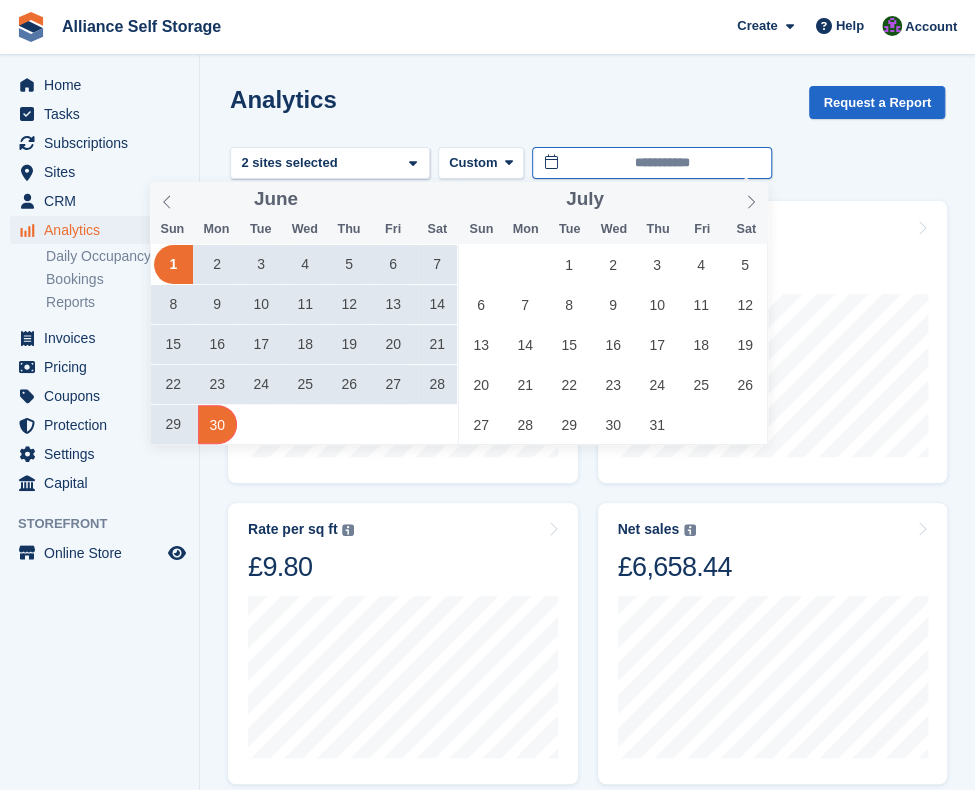 type on "**********" 